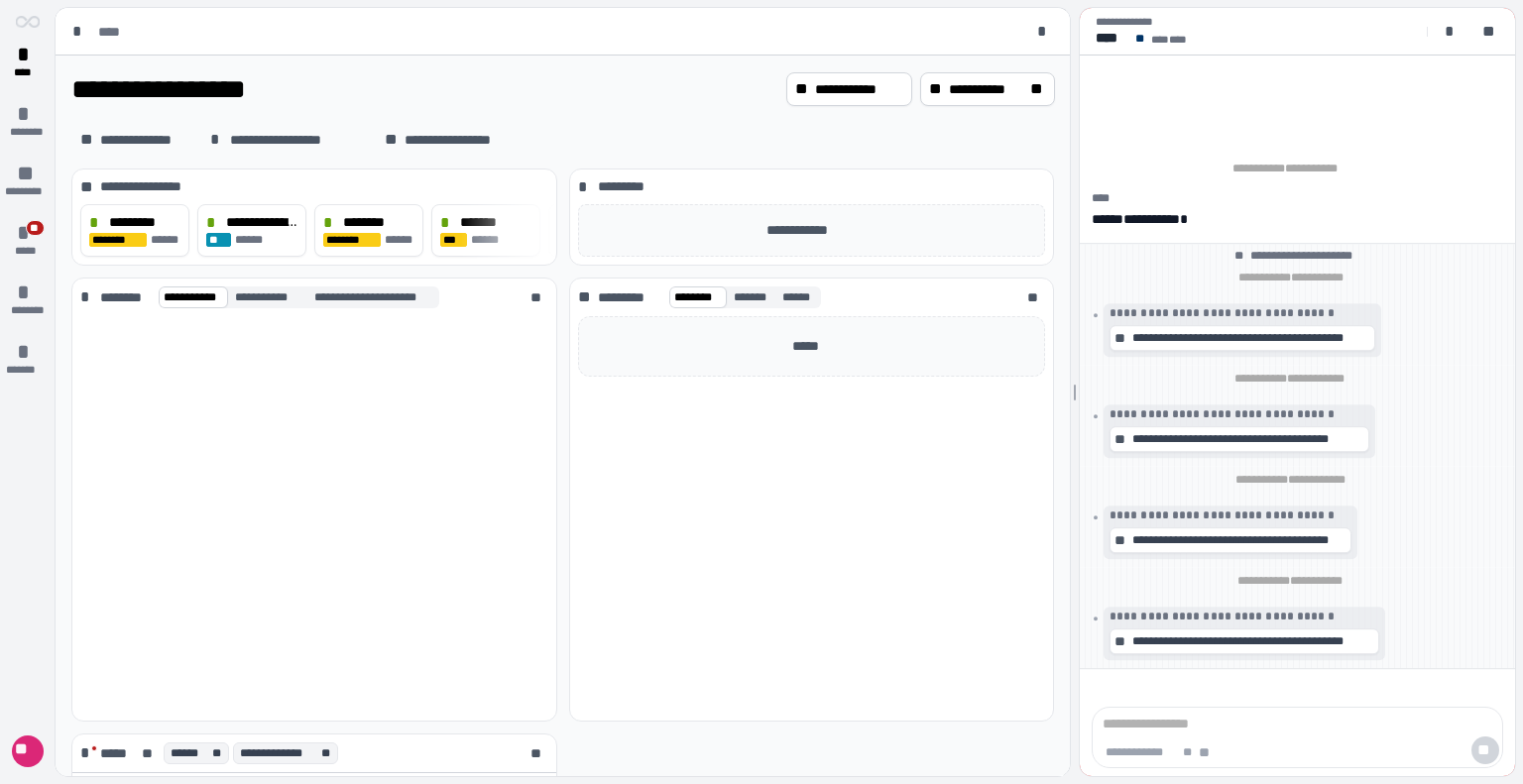 scroll, scrollTop: 0, scrollLeft: 0, axis: both 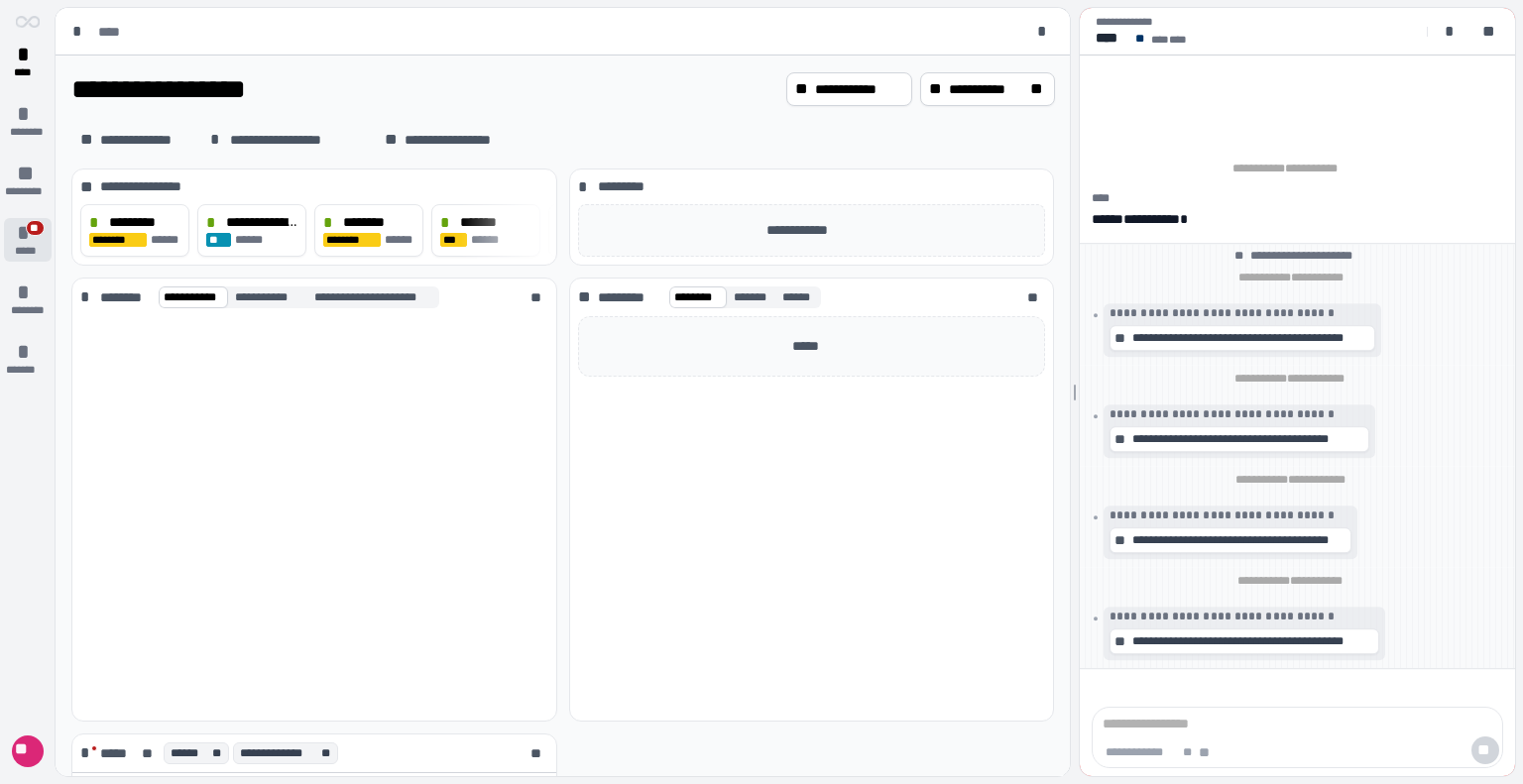 click on "* ** *****" at bounding box center [28, 240] 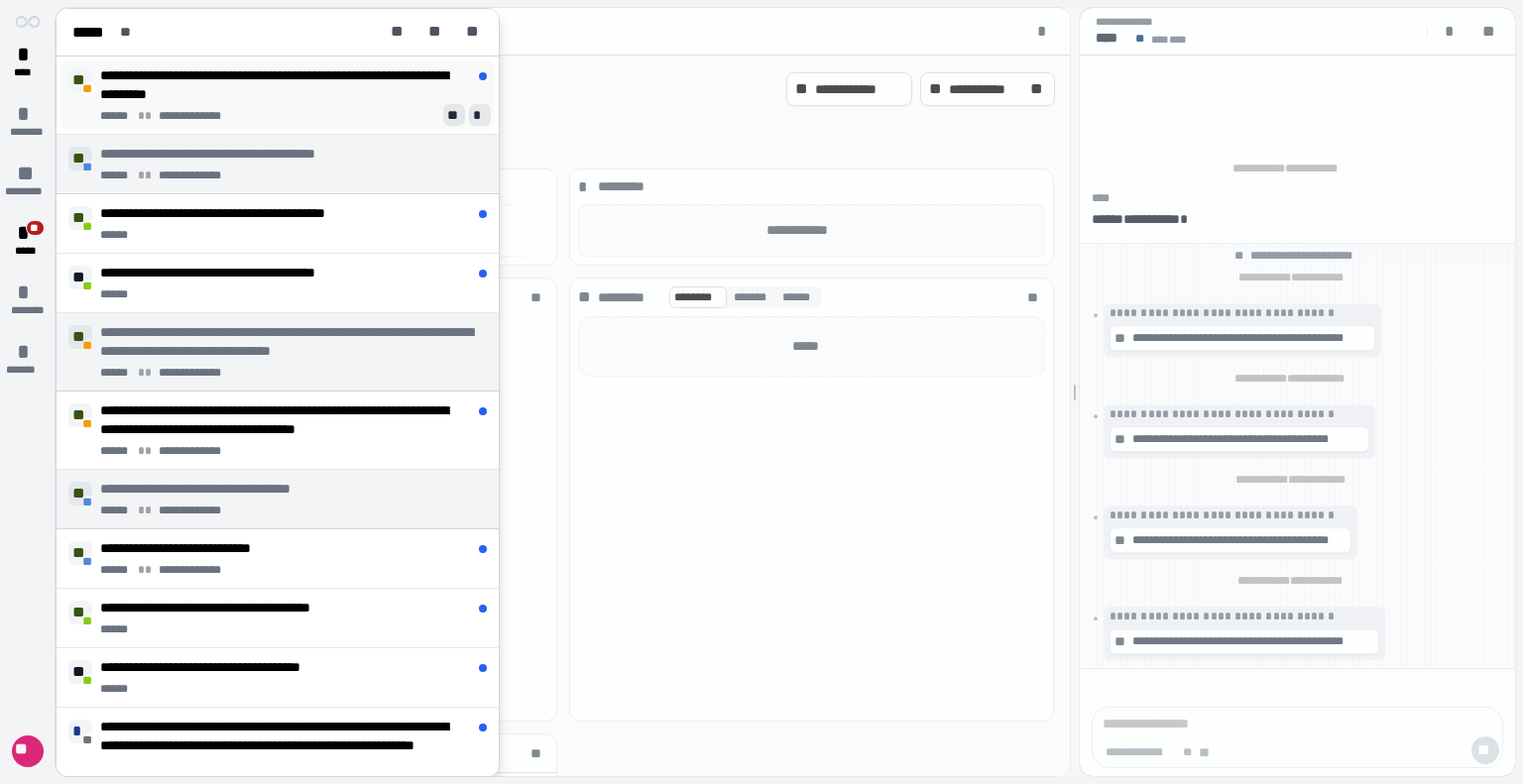 click on "**********" at bounding box center [293, 116] 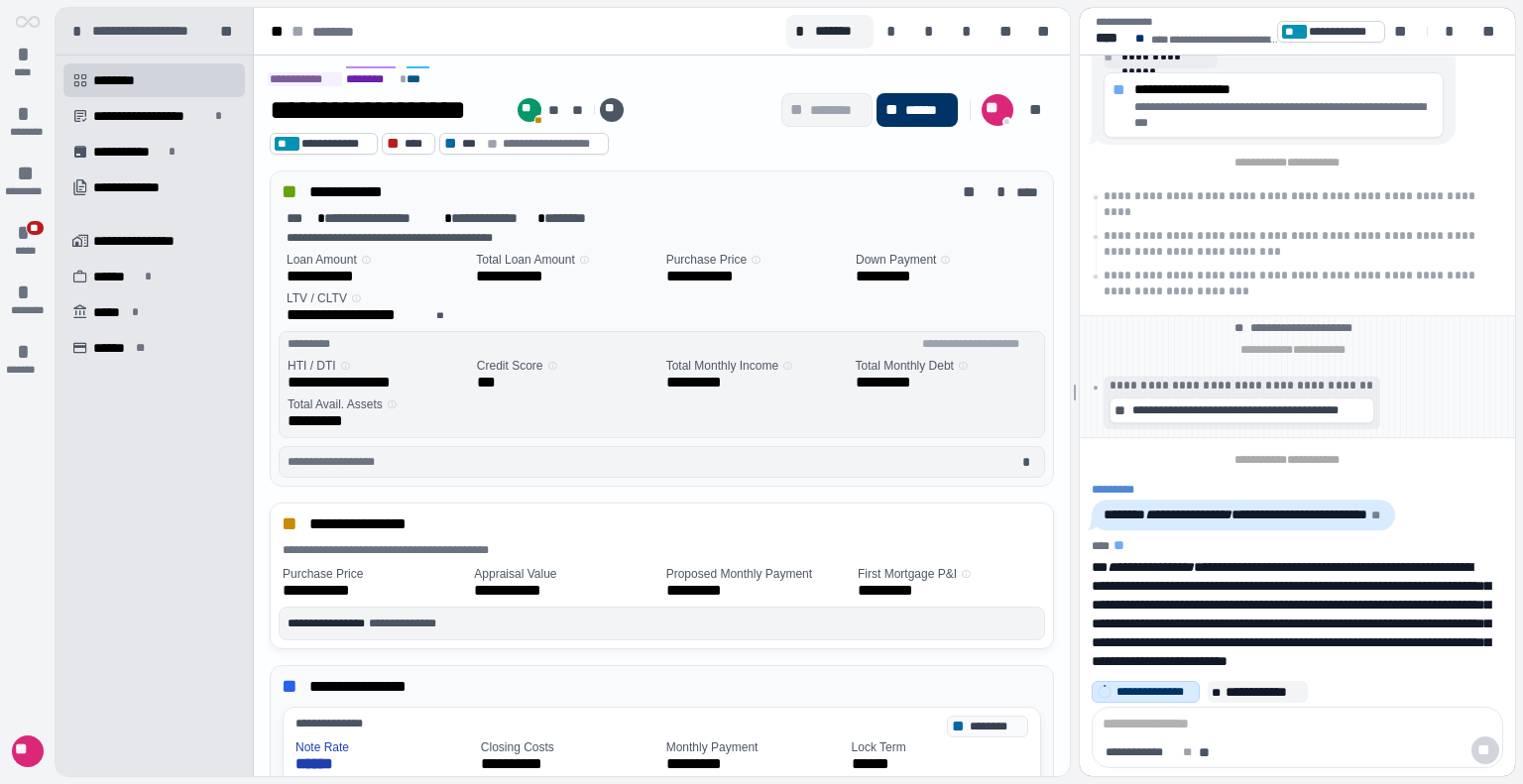 click on "**********" at bounding box center [1150, 567] 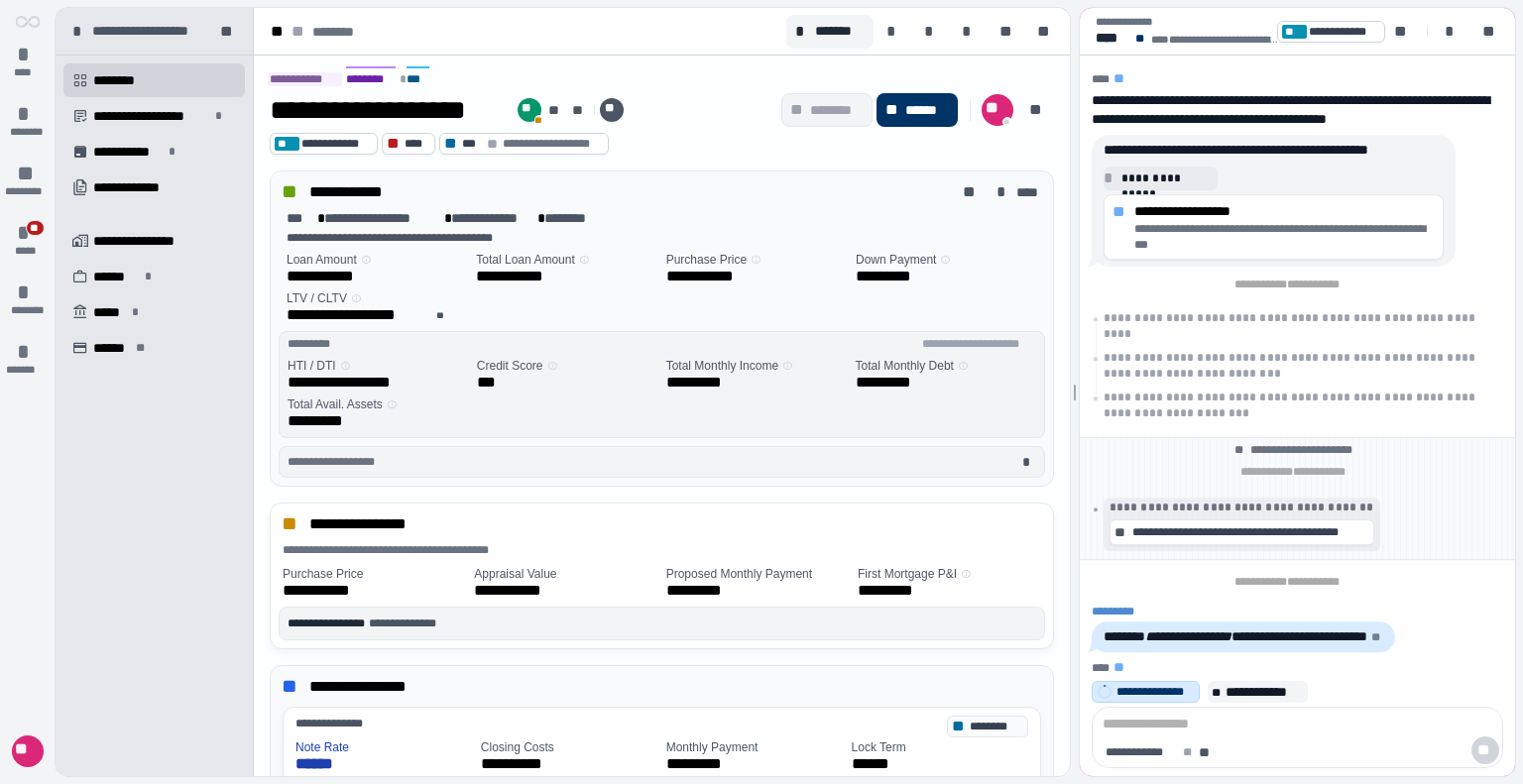 scroll, scrollTop: 123, scrollLeft: 0, axis: vertical 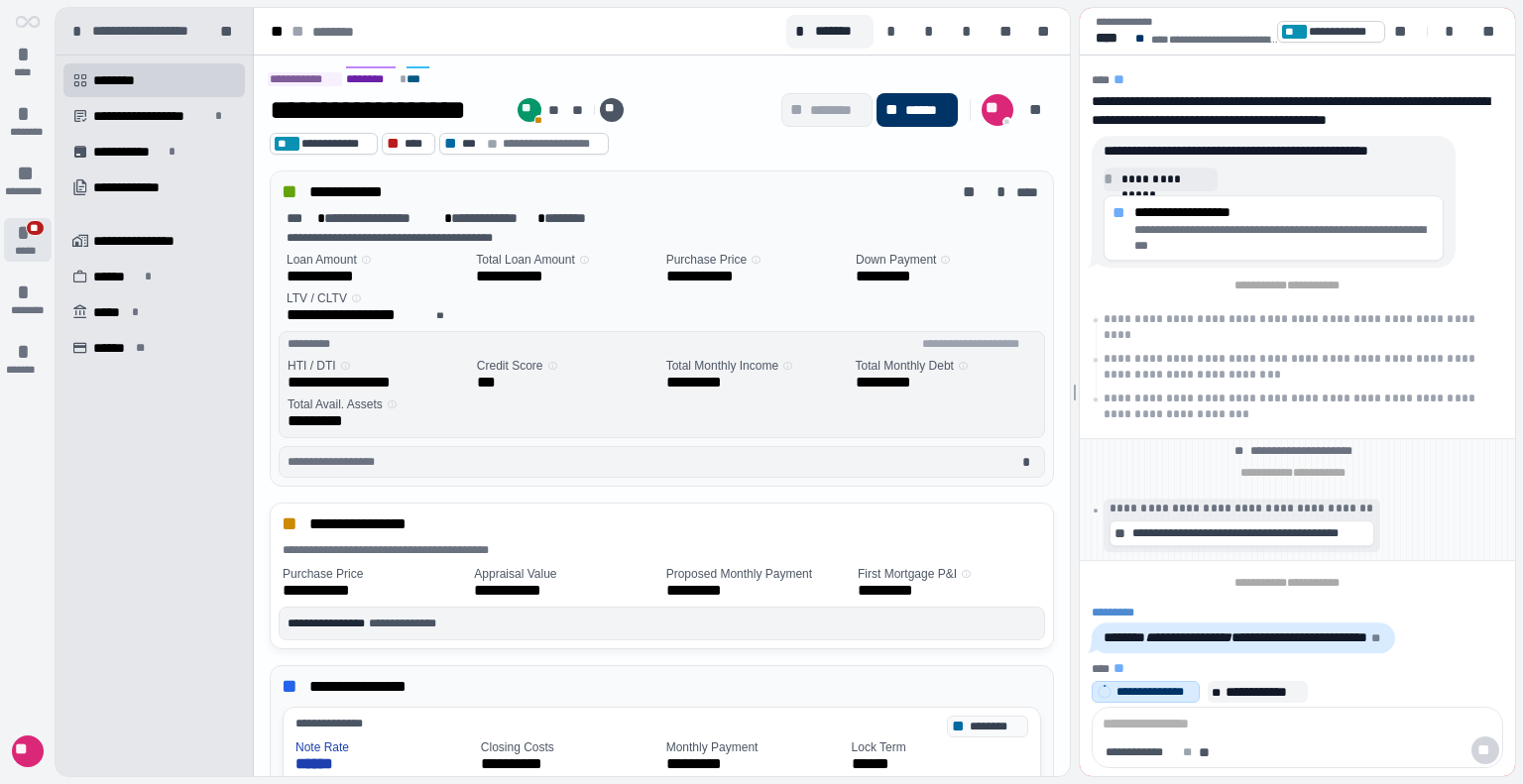 click on "* ** *****" at bounding box center (28, 240) 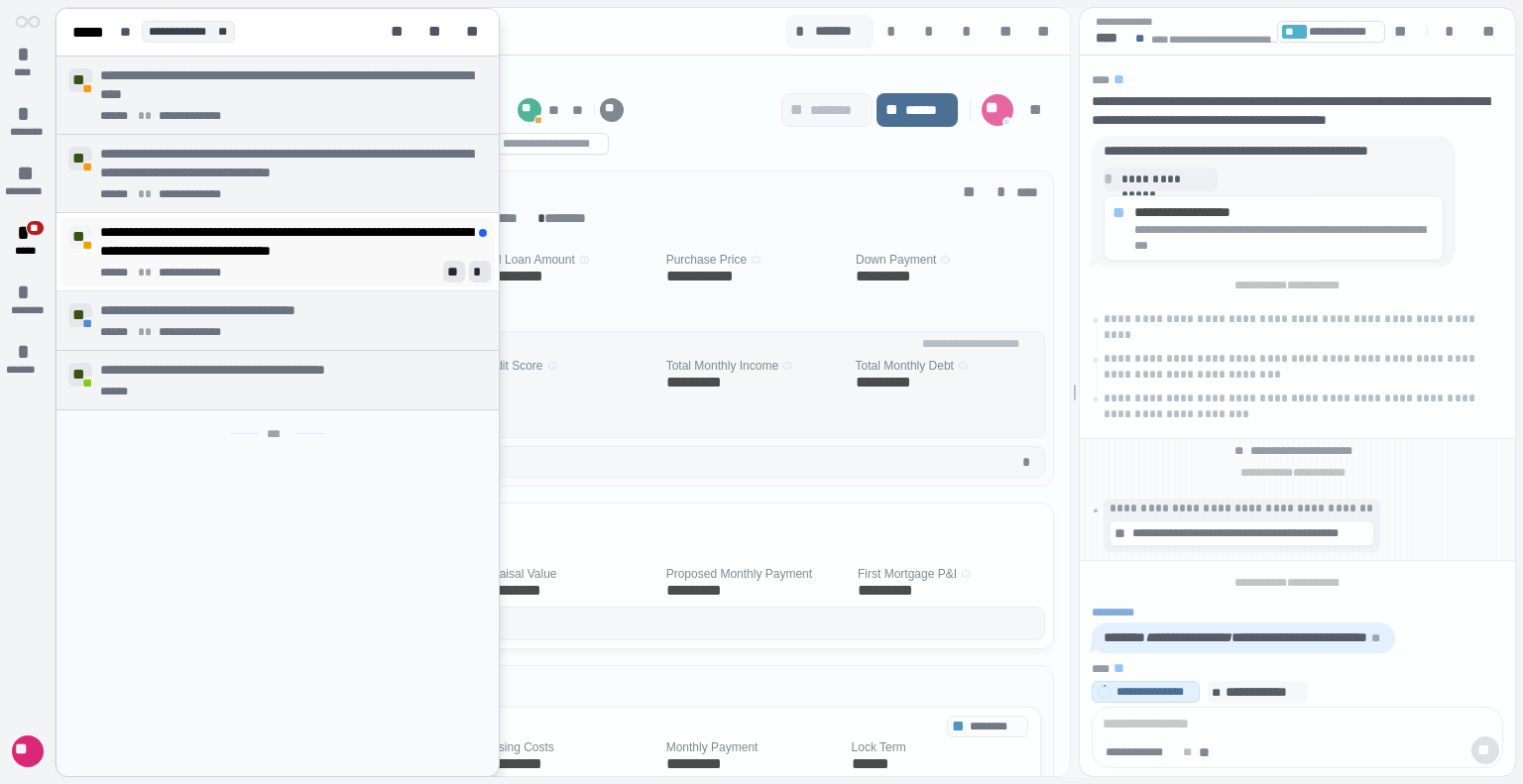 click on "**********" at bounding box center [293, 273] 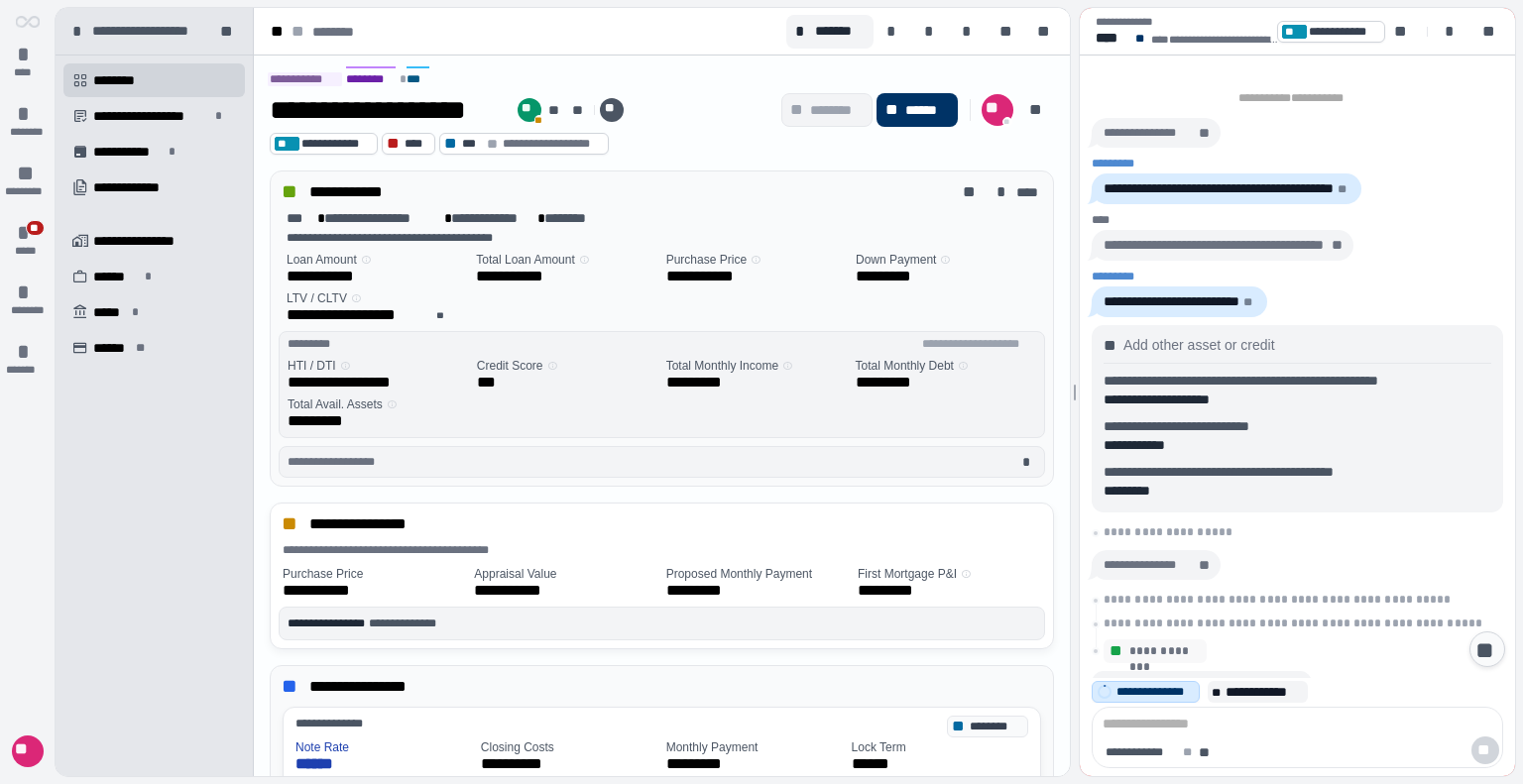 scroll, scrollTop: 2611, scrollLeft: 0, axis: vertical 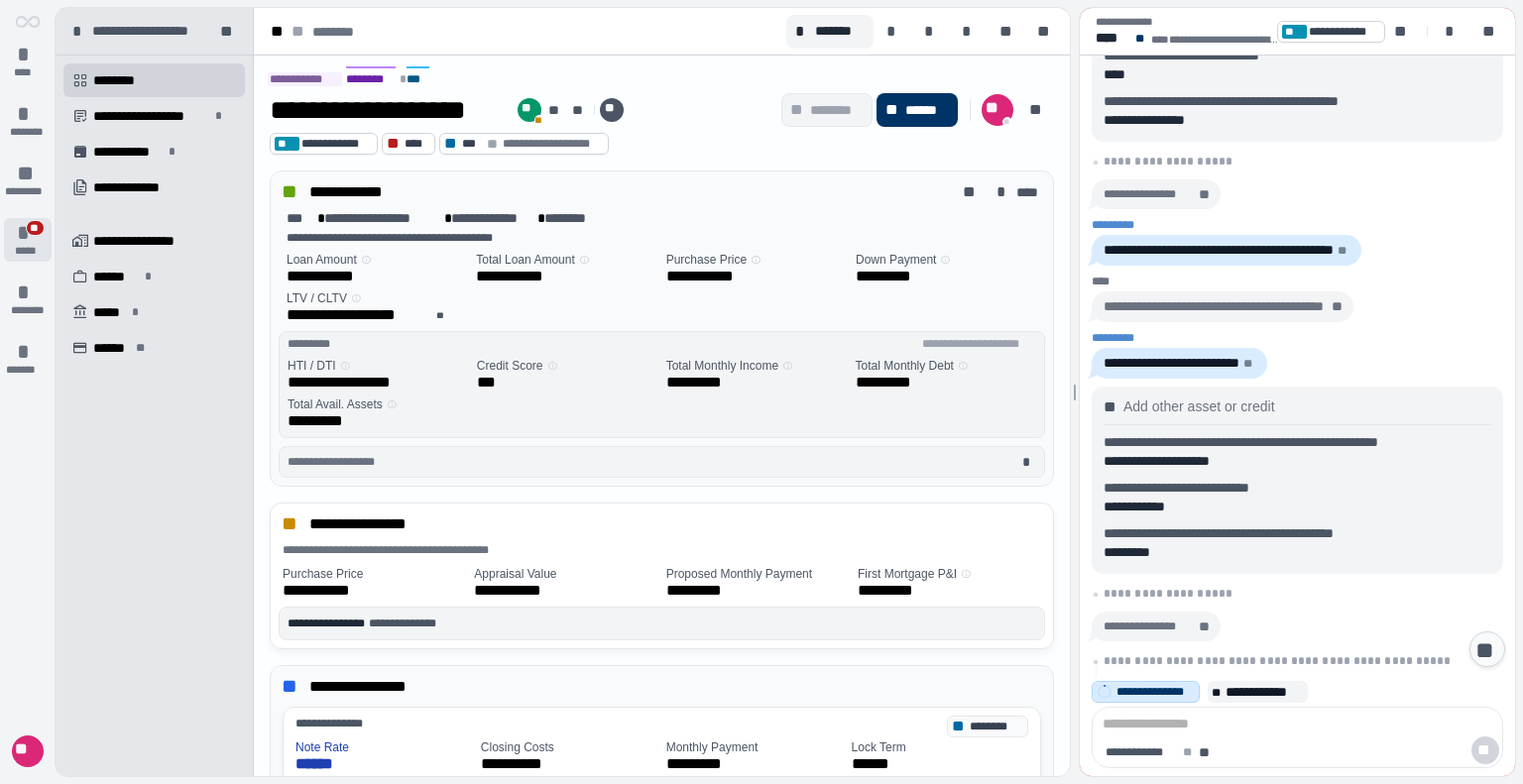 click on "**" at bounding box center [35, 228] 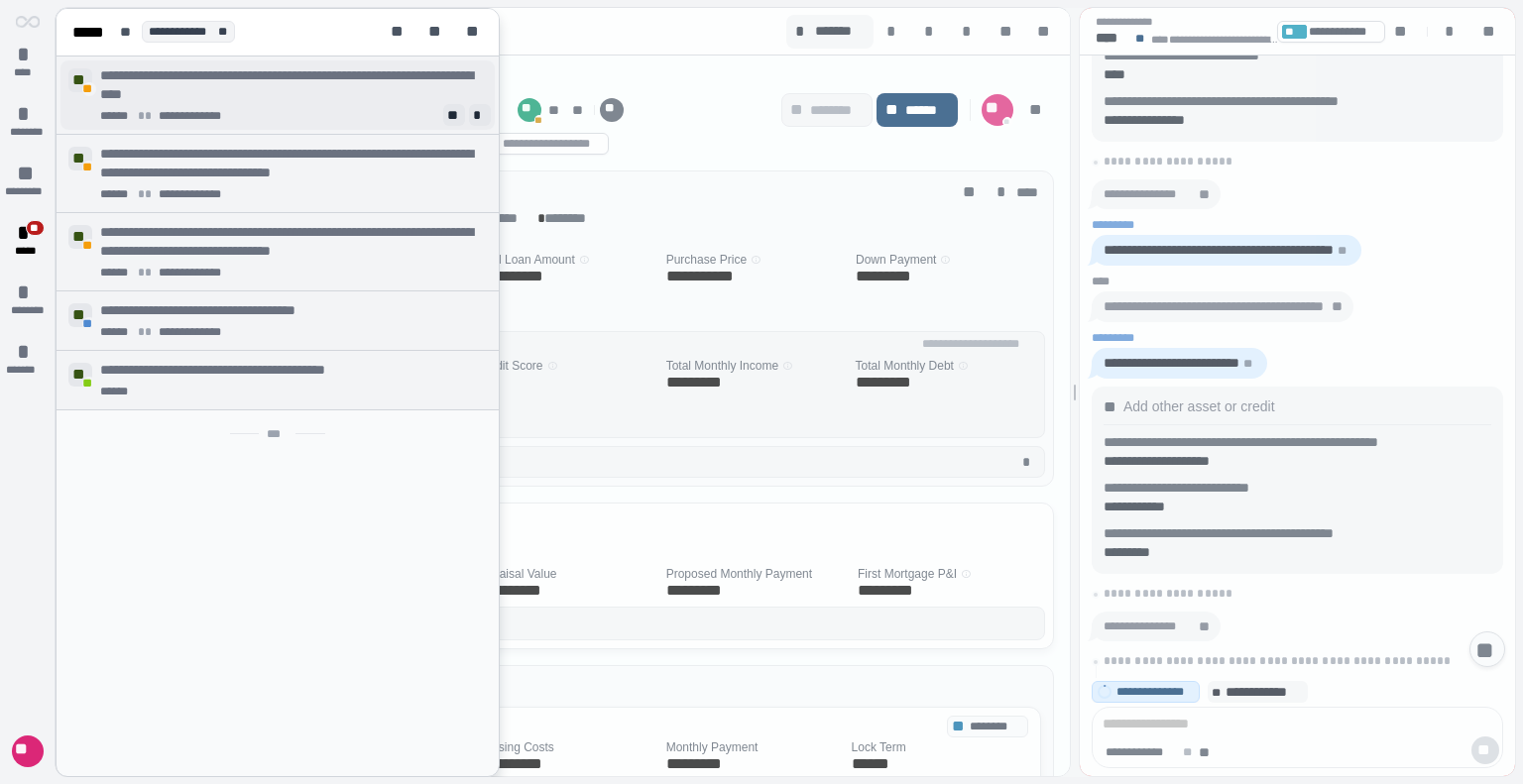 click on "**********" at bounding box center (293, 116) 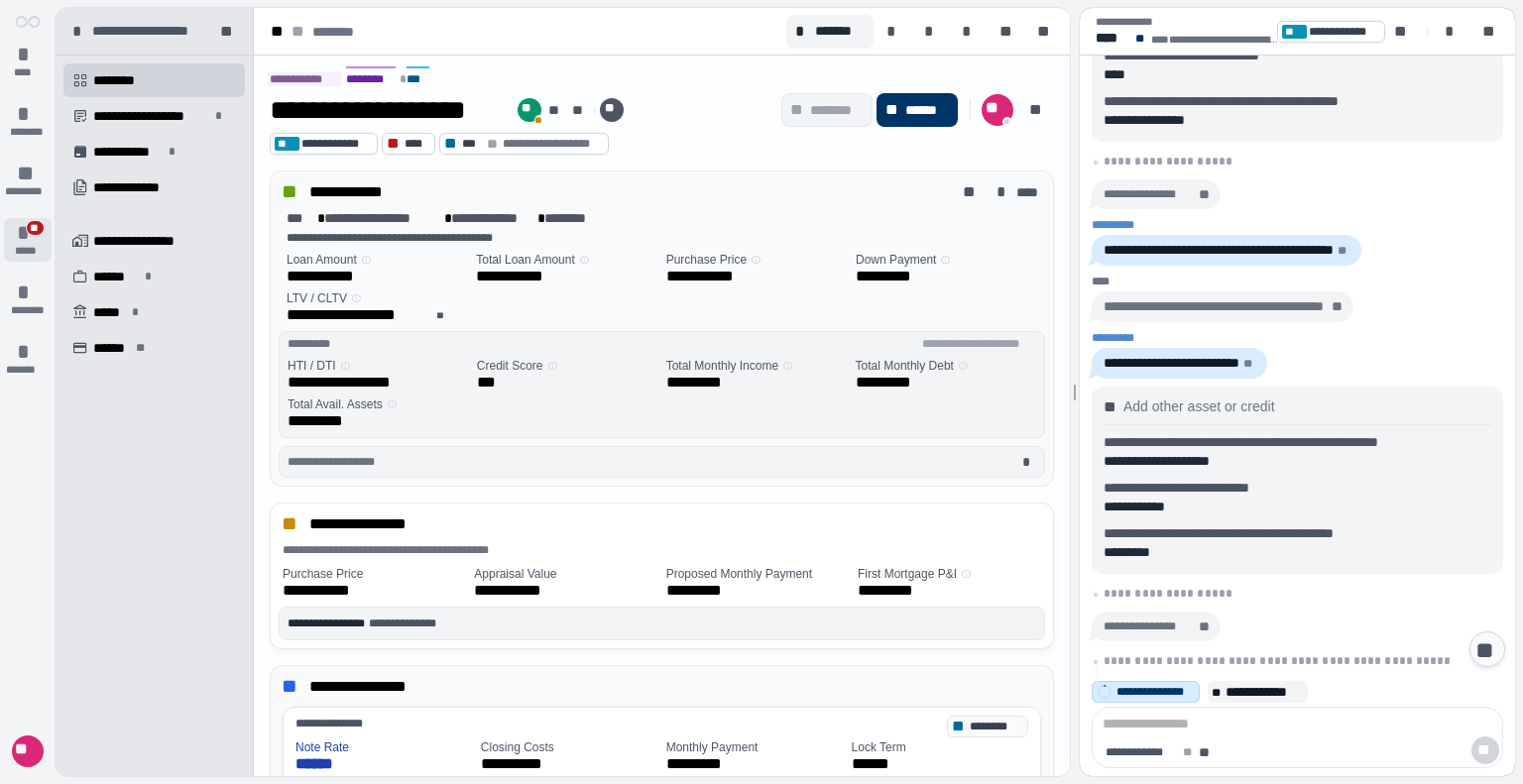 click on "**" at bounding box center (35, 228) 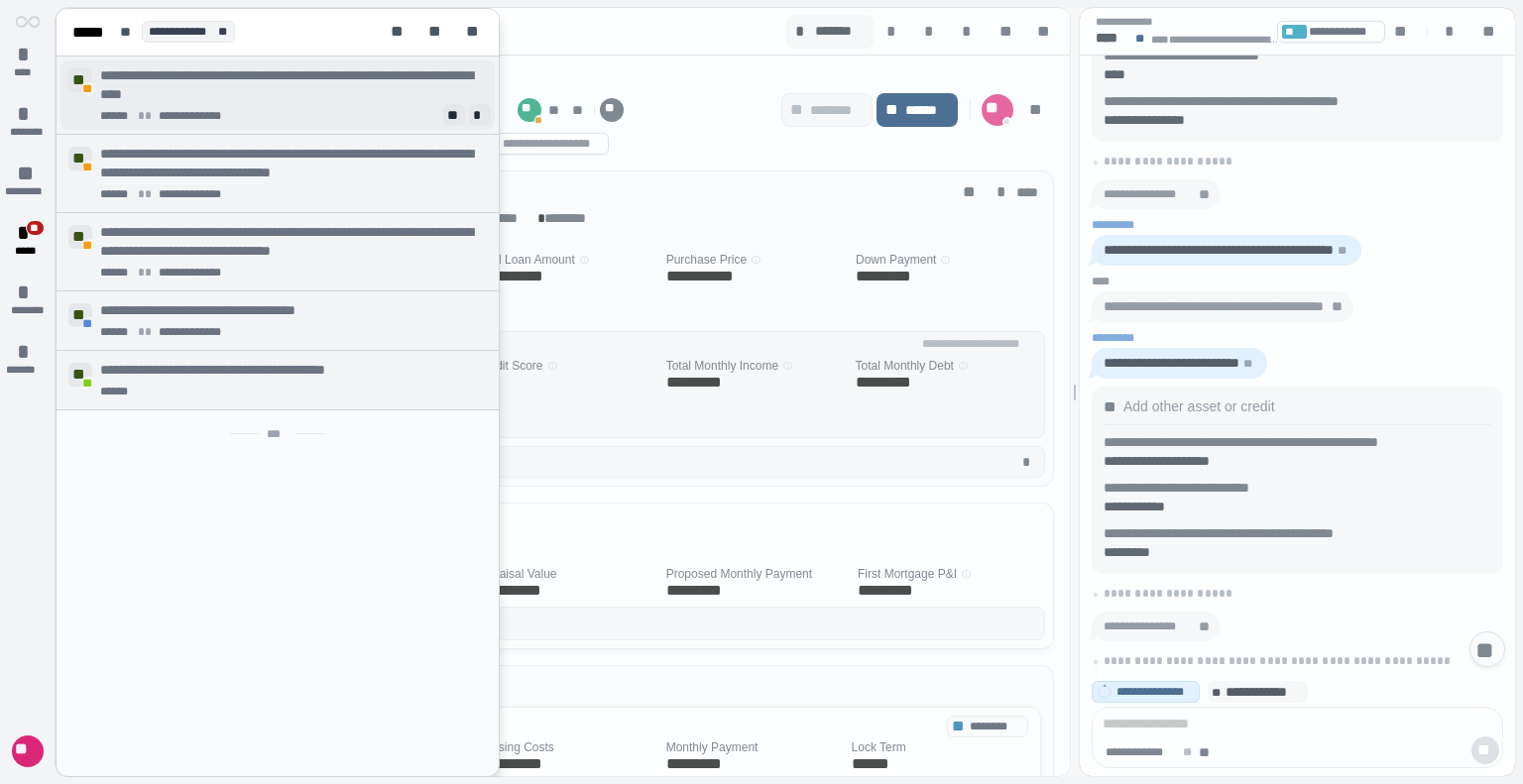 click on "**********" at bounding box center [292, 85] 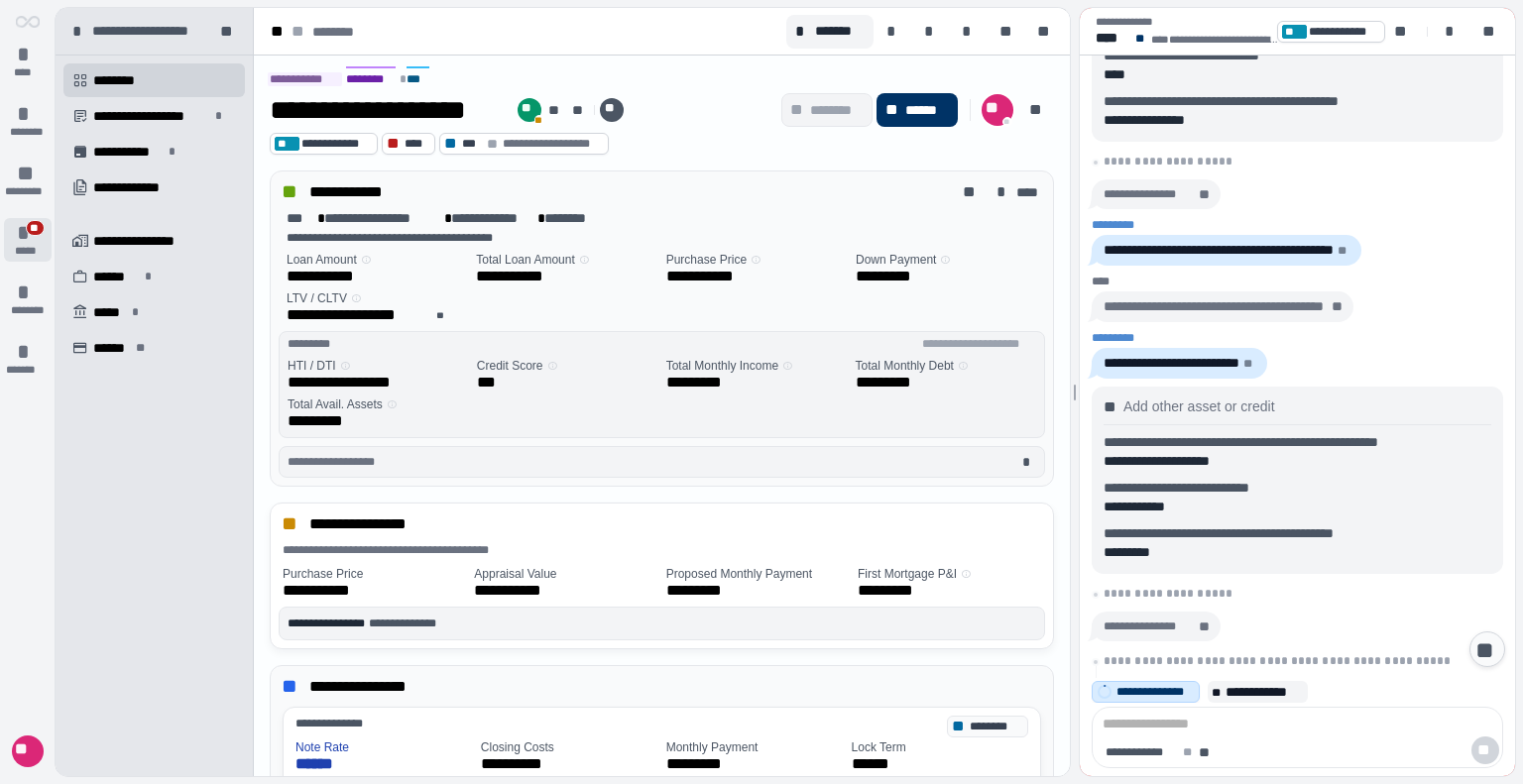 click on "*****" at bounding box center (27, 251) 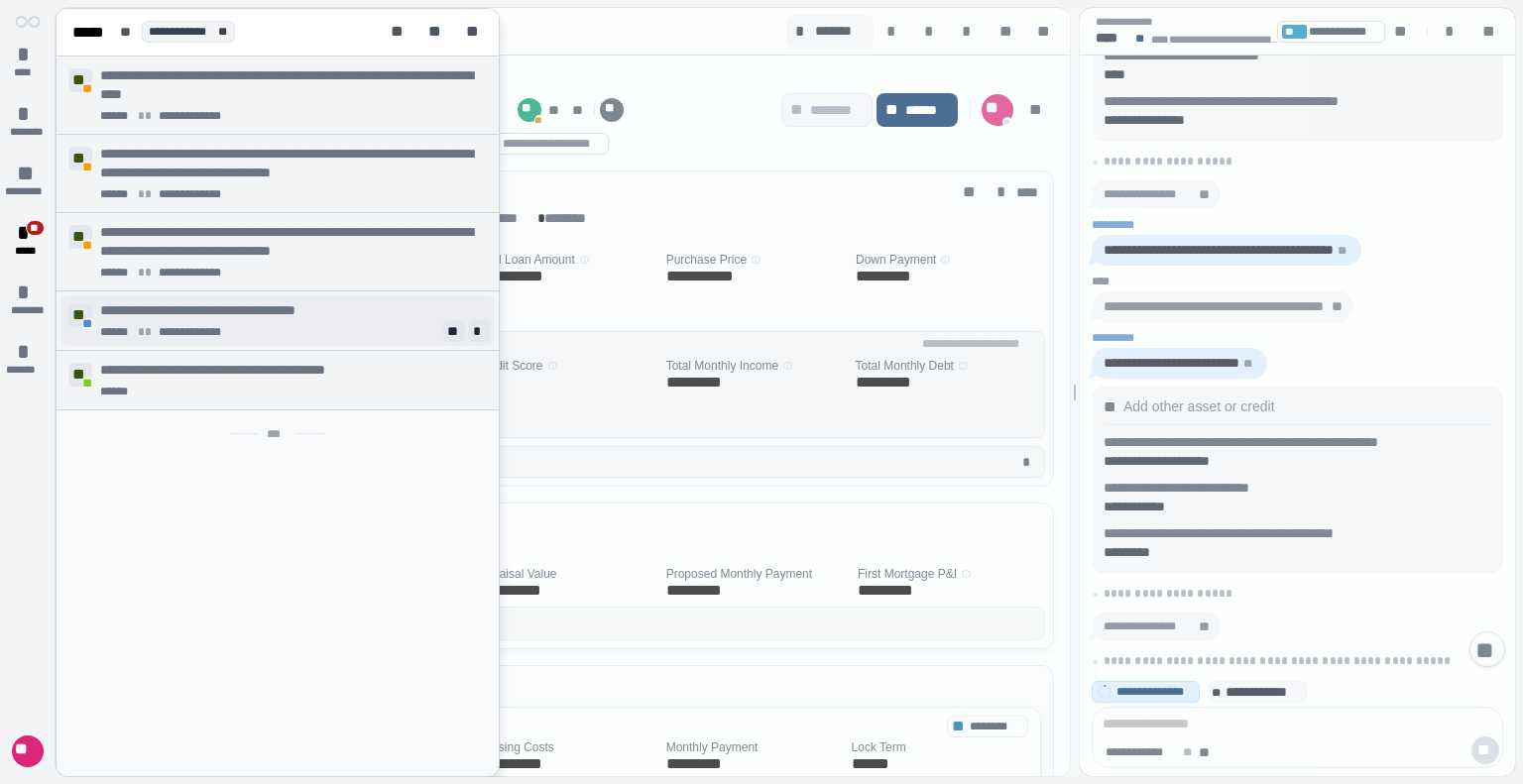 click on "*" at bounding box center (151, 332) 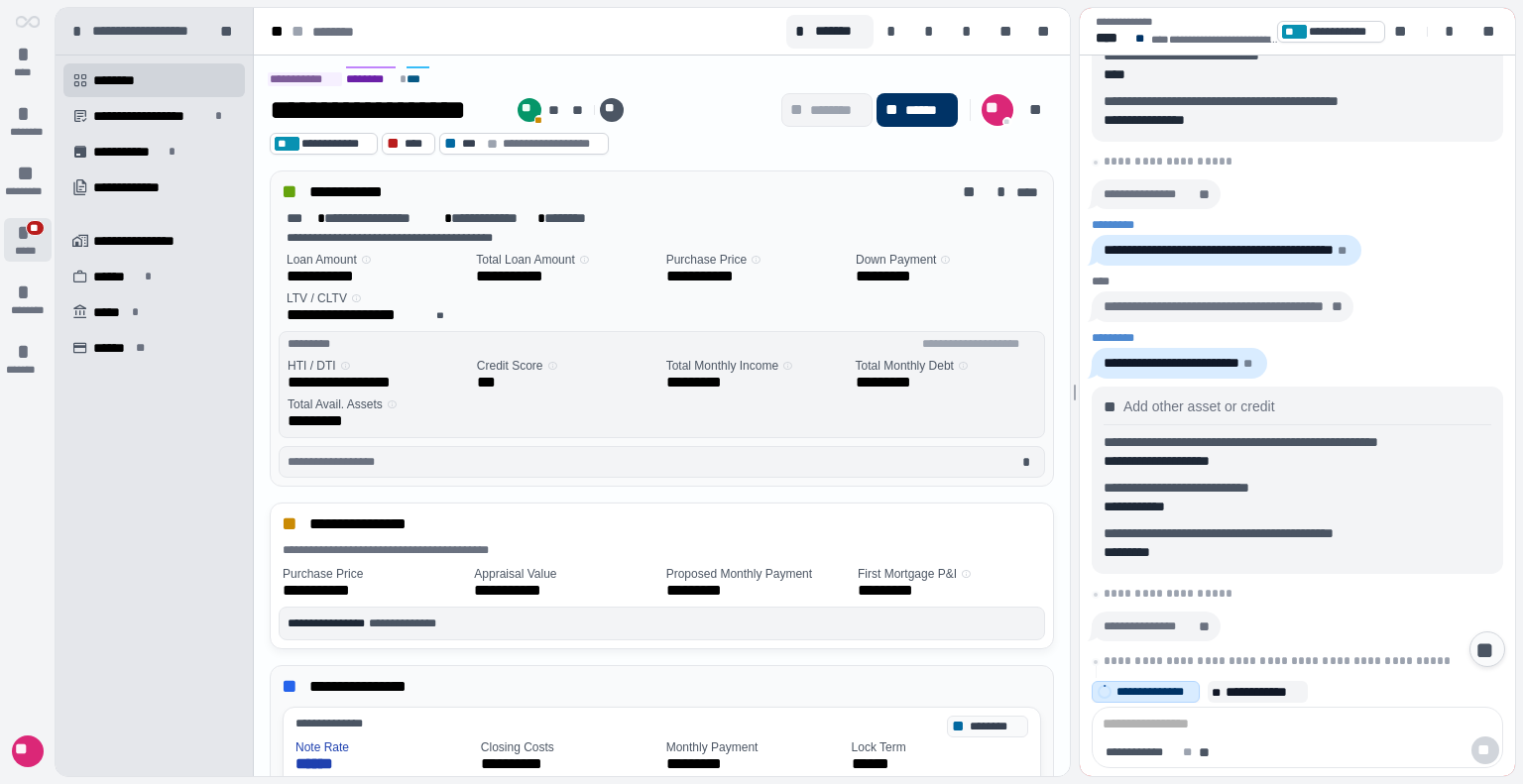 click on "**" at bounding box center [35, 228] 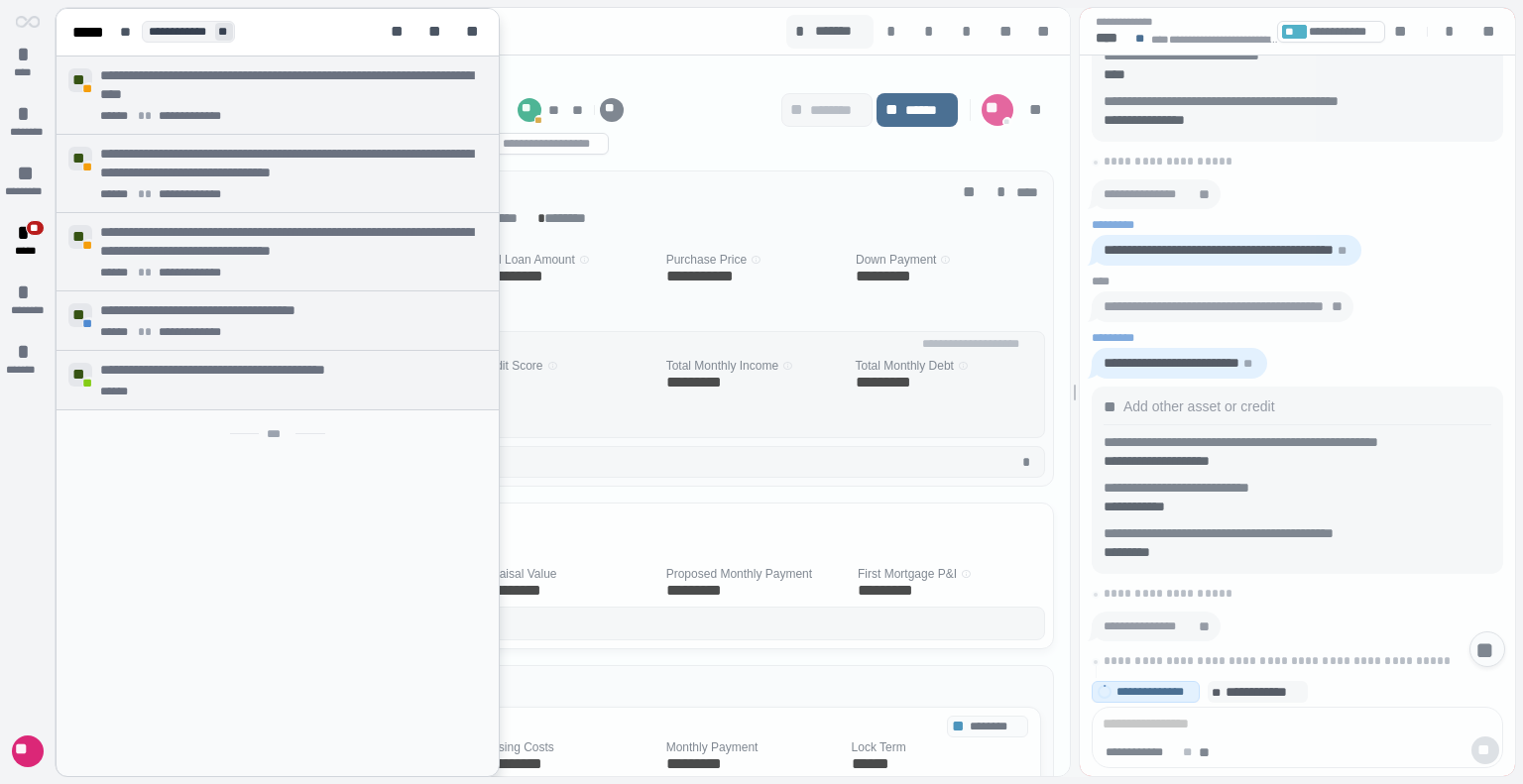 click on "**" at bounding box center (224, 32) 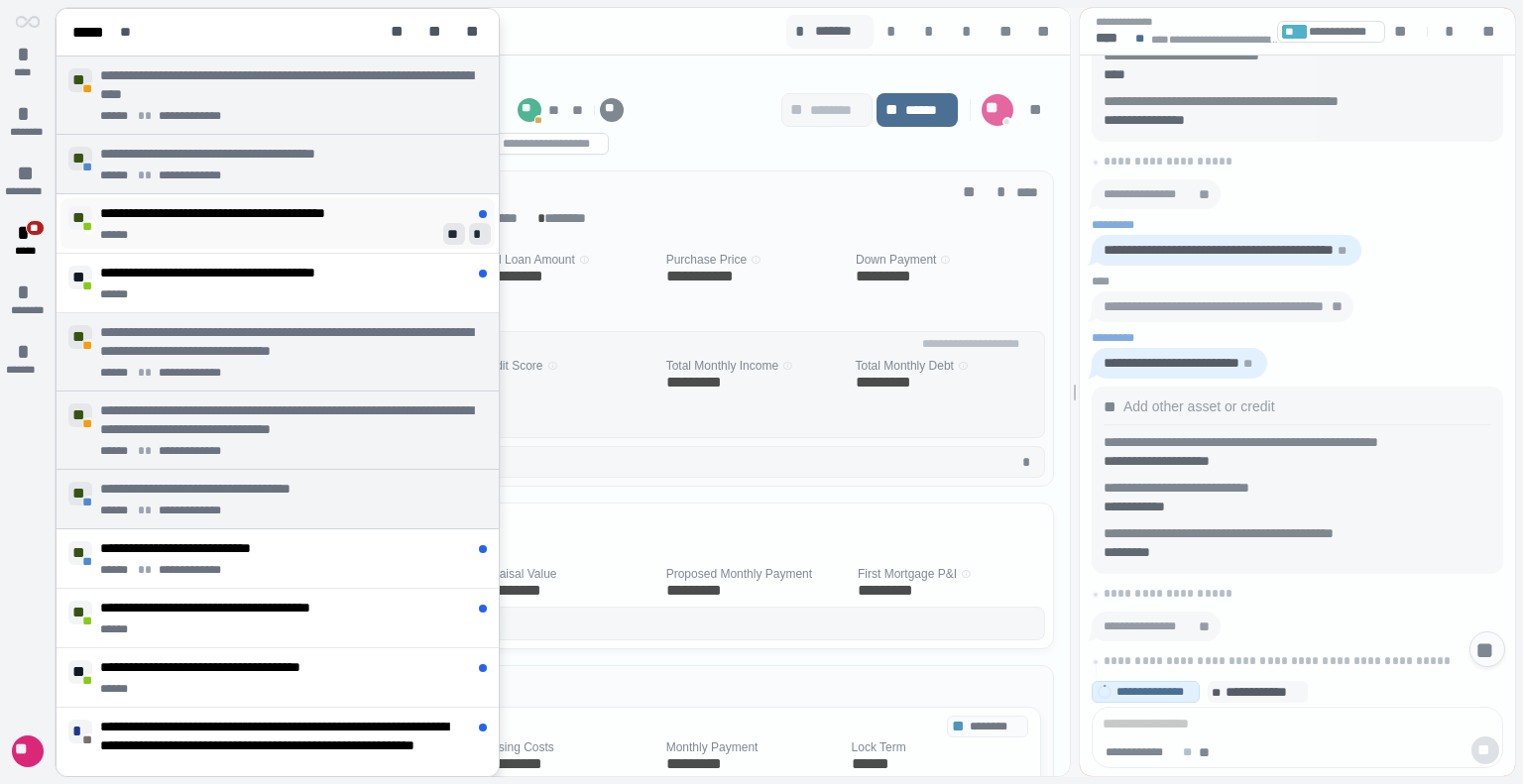 click on "**********" at bounding box center (242, 213) 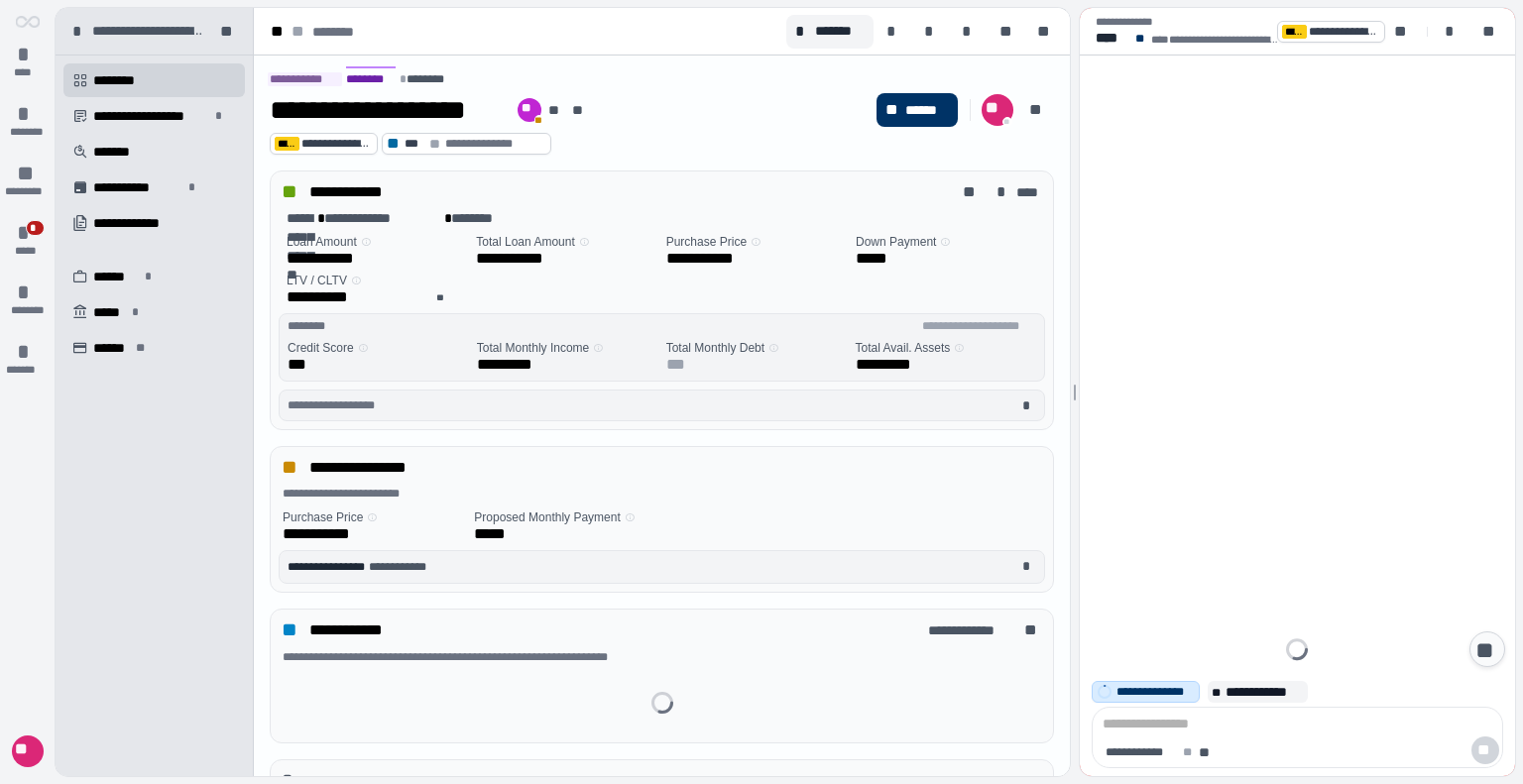 scroll, scrollTop: 0, scrollLeft: 0, axis: both 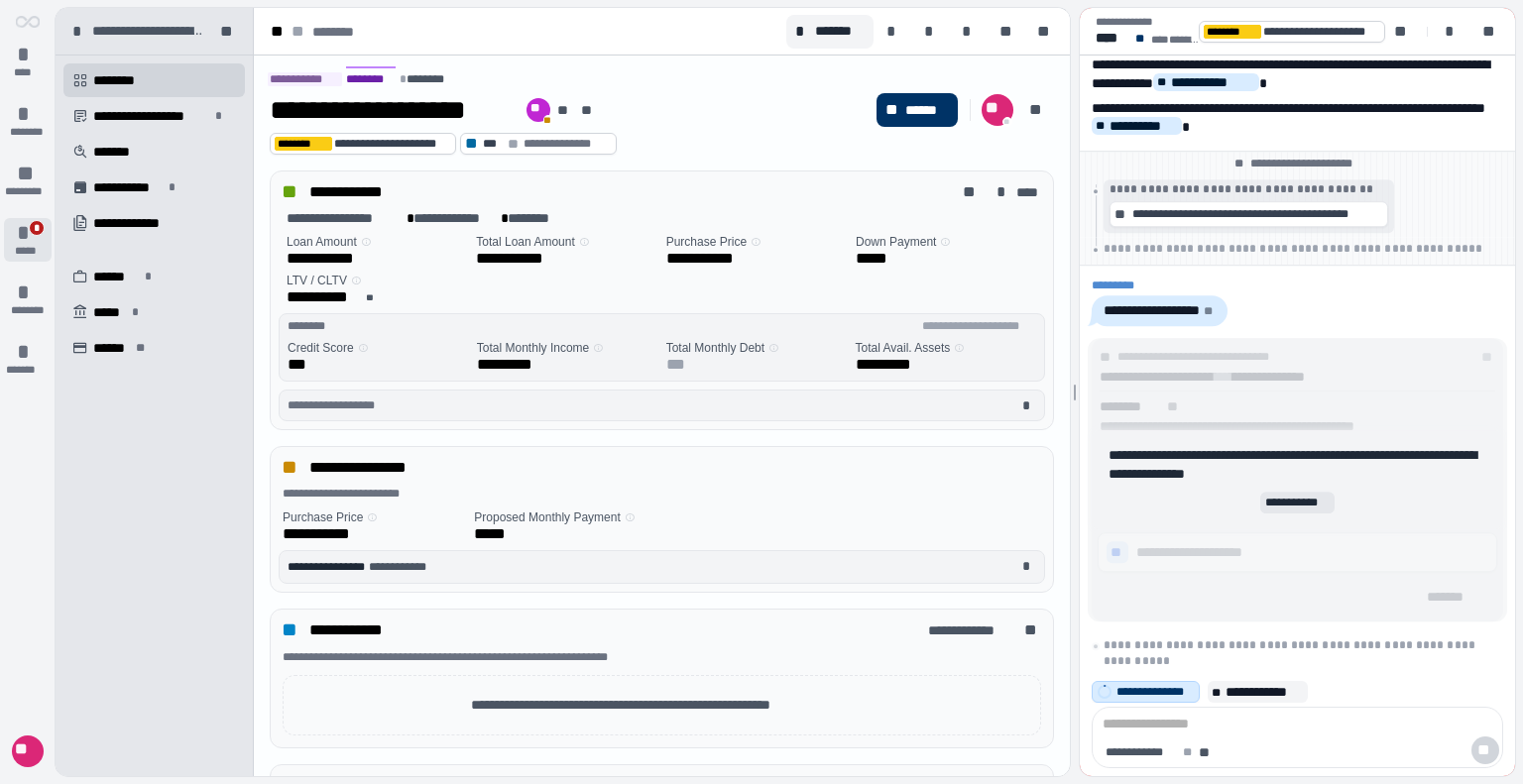 click on "*" at bounding box center (37, 228) 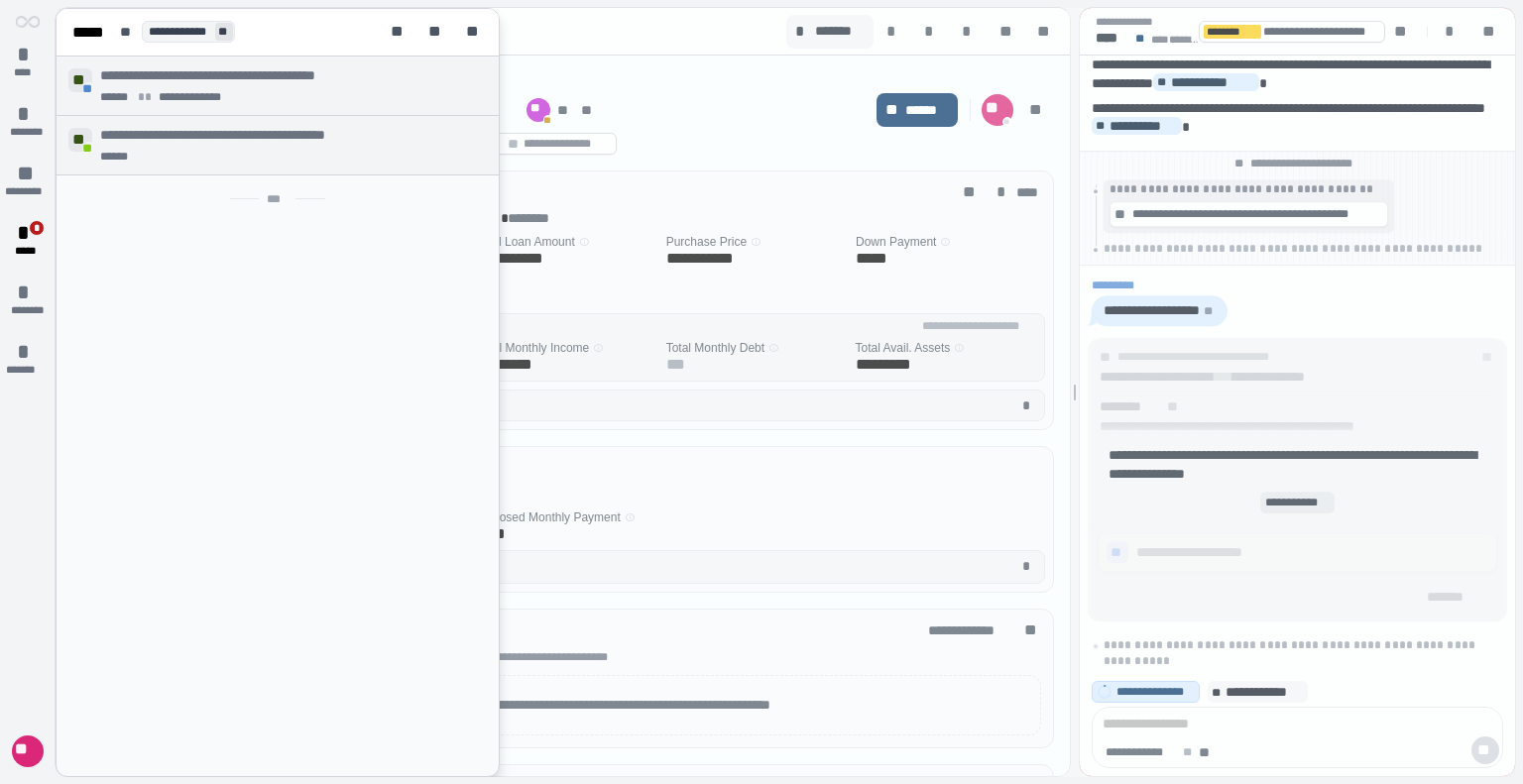 click on "**" at bounding box center (224, 32) 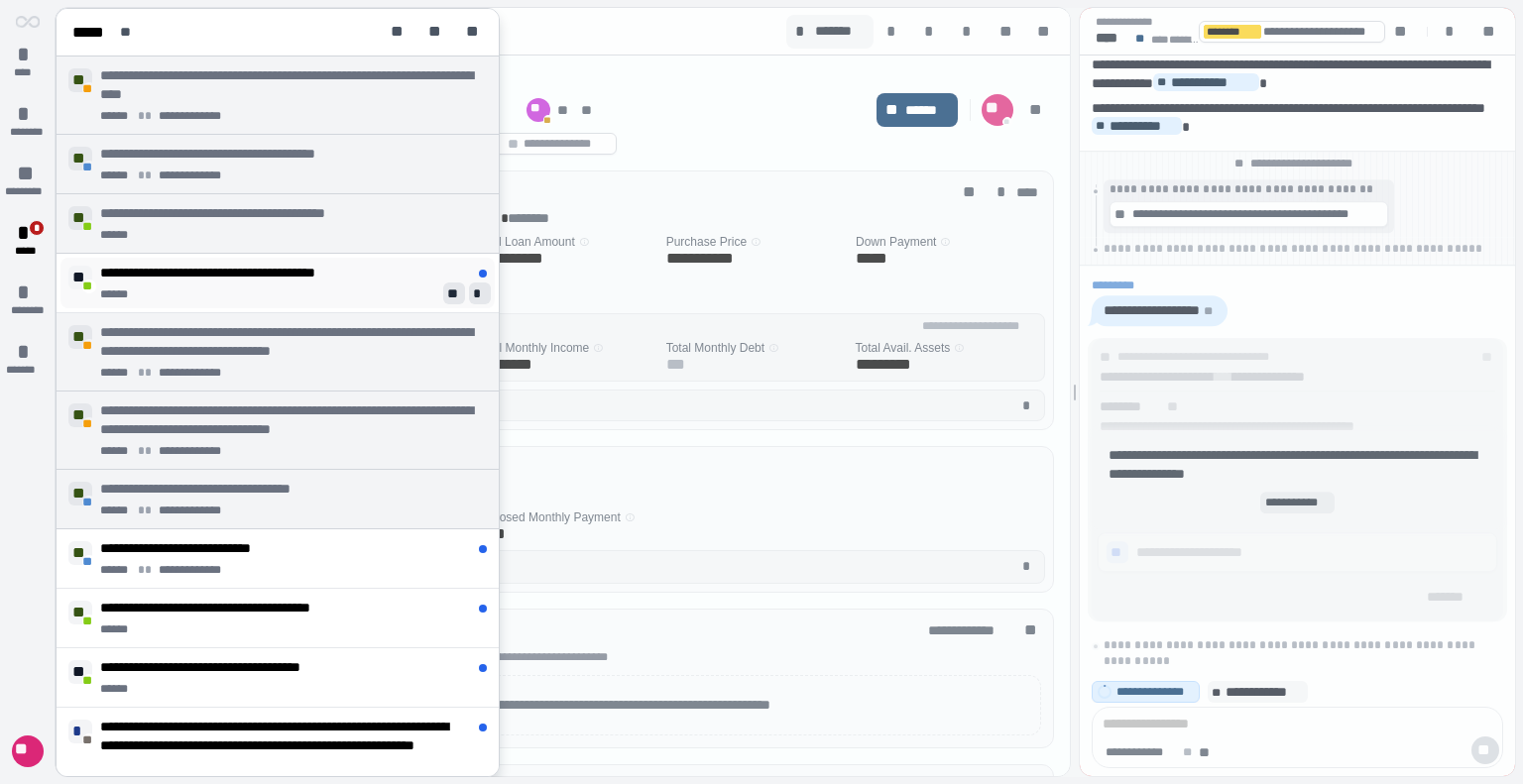 click on "**********" at bounding box center (239, 273) 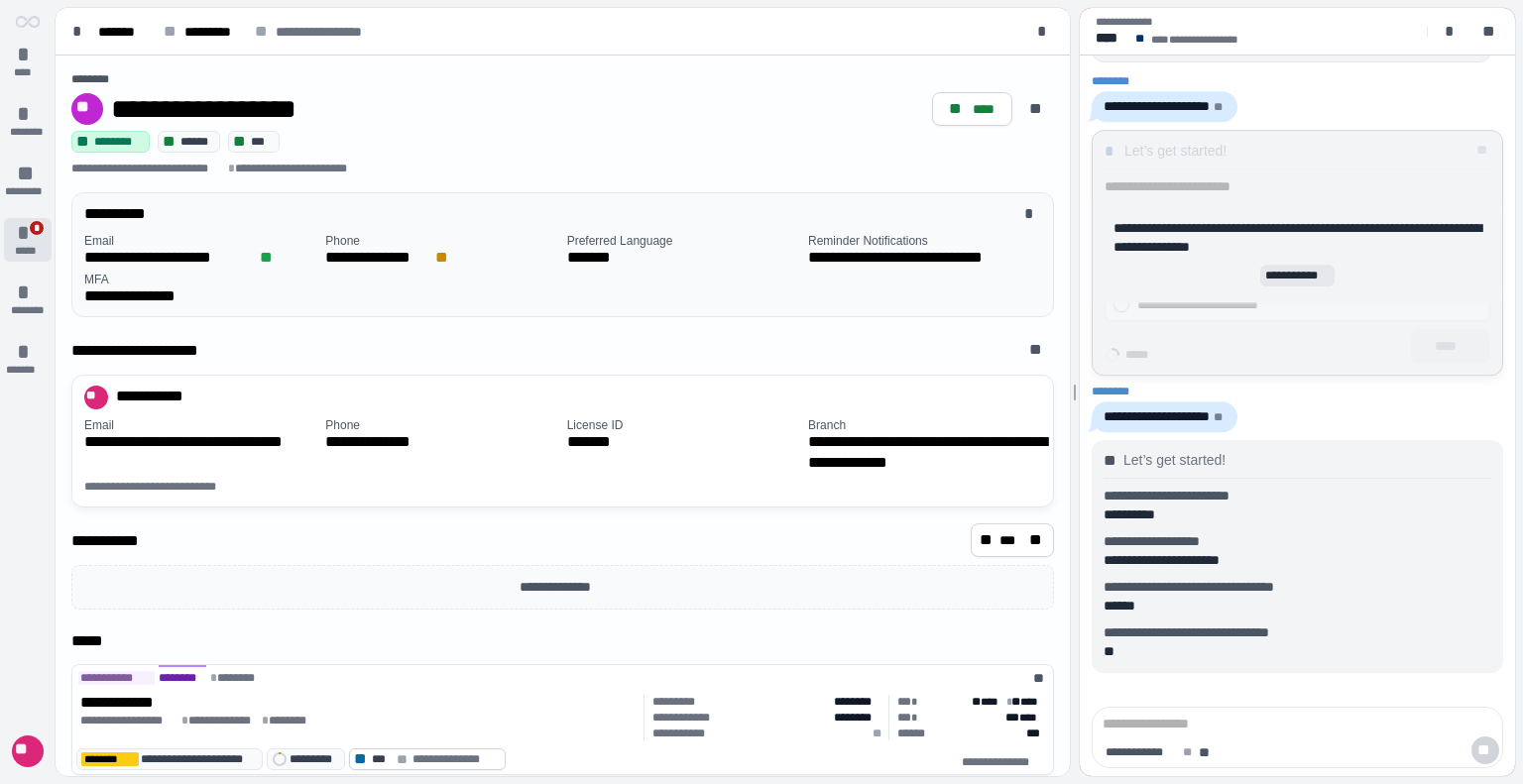 click on "* * *****" at bounding box center [28, 240] 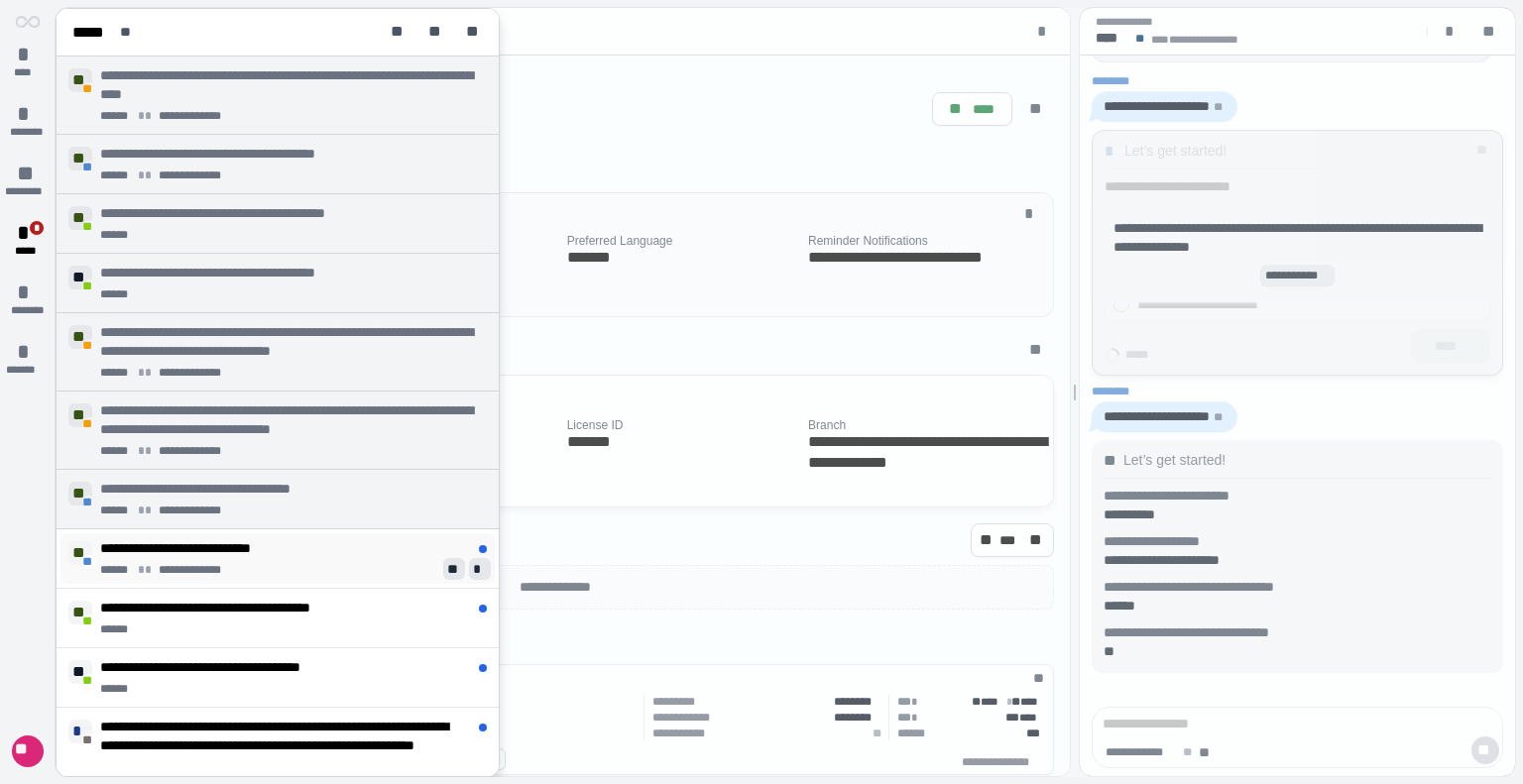 click on "******" at bounding box center (117, 570) 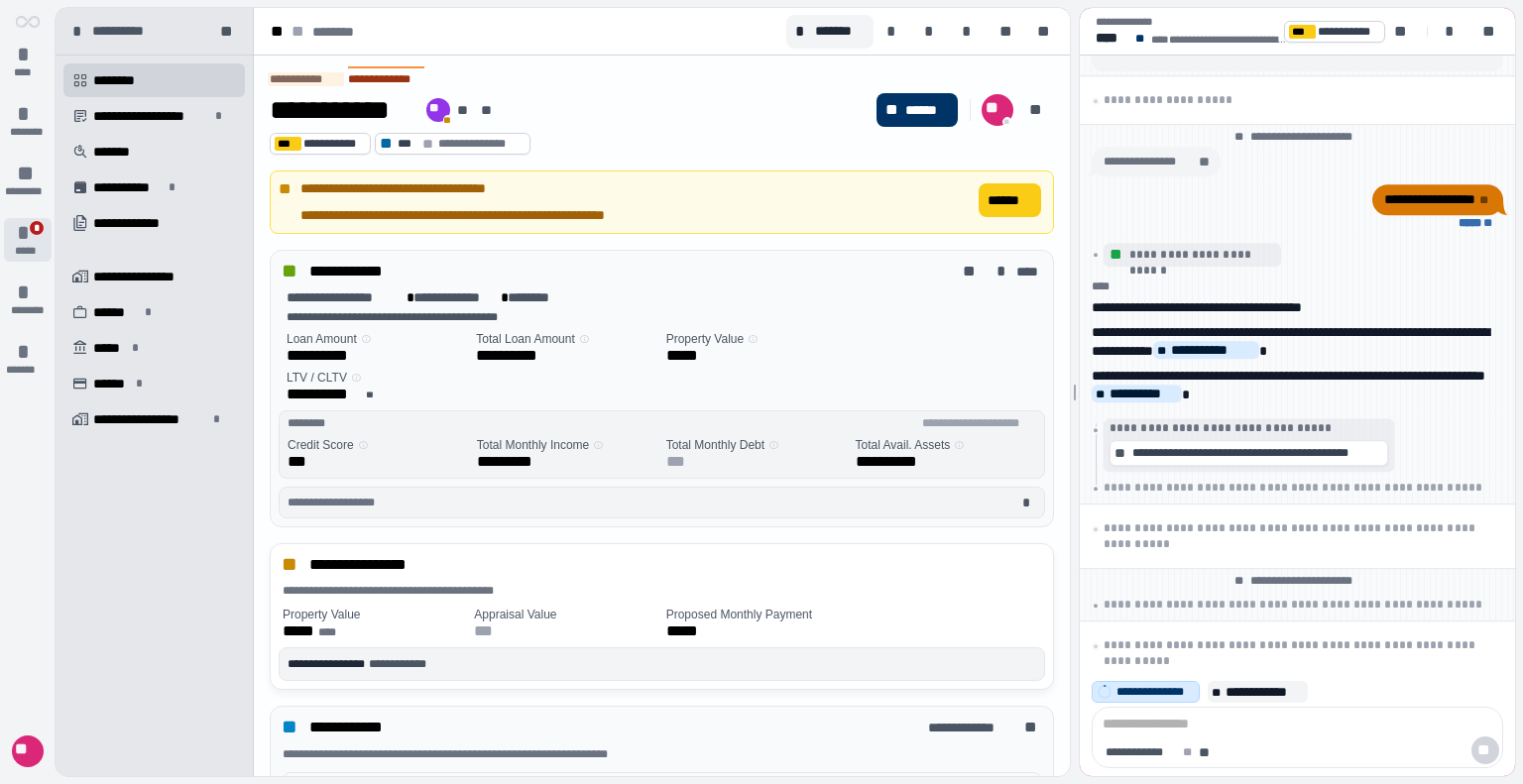 click on "*****" at bounding box center (27, 251) 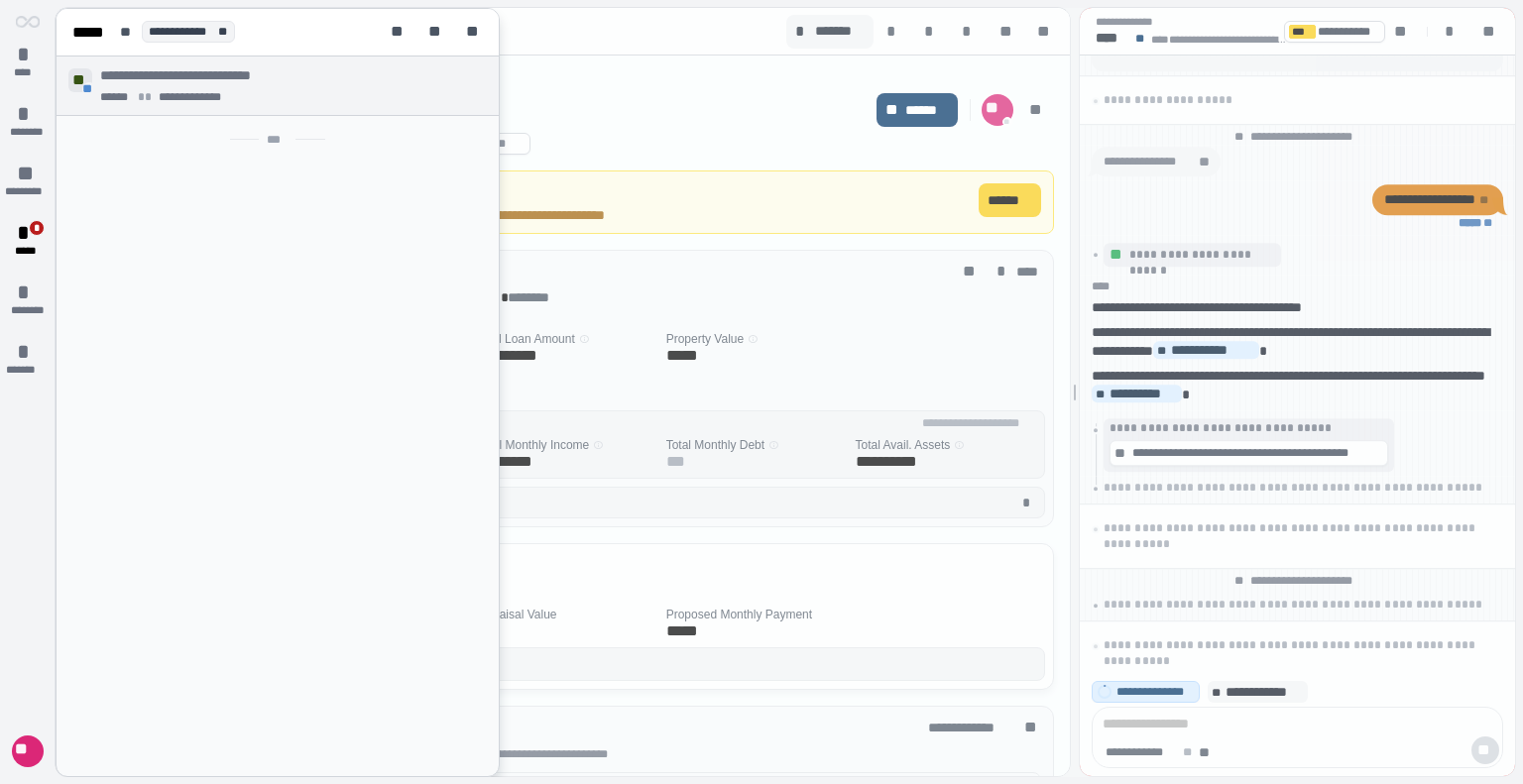 click at bounding box center (785, 392) 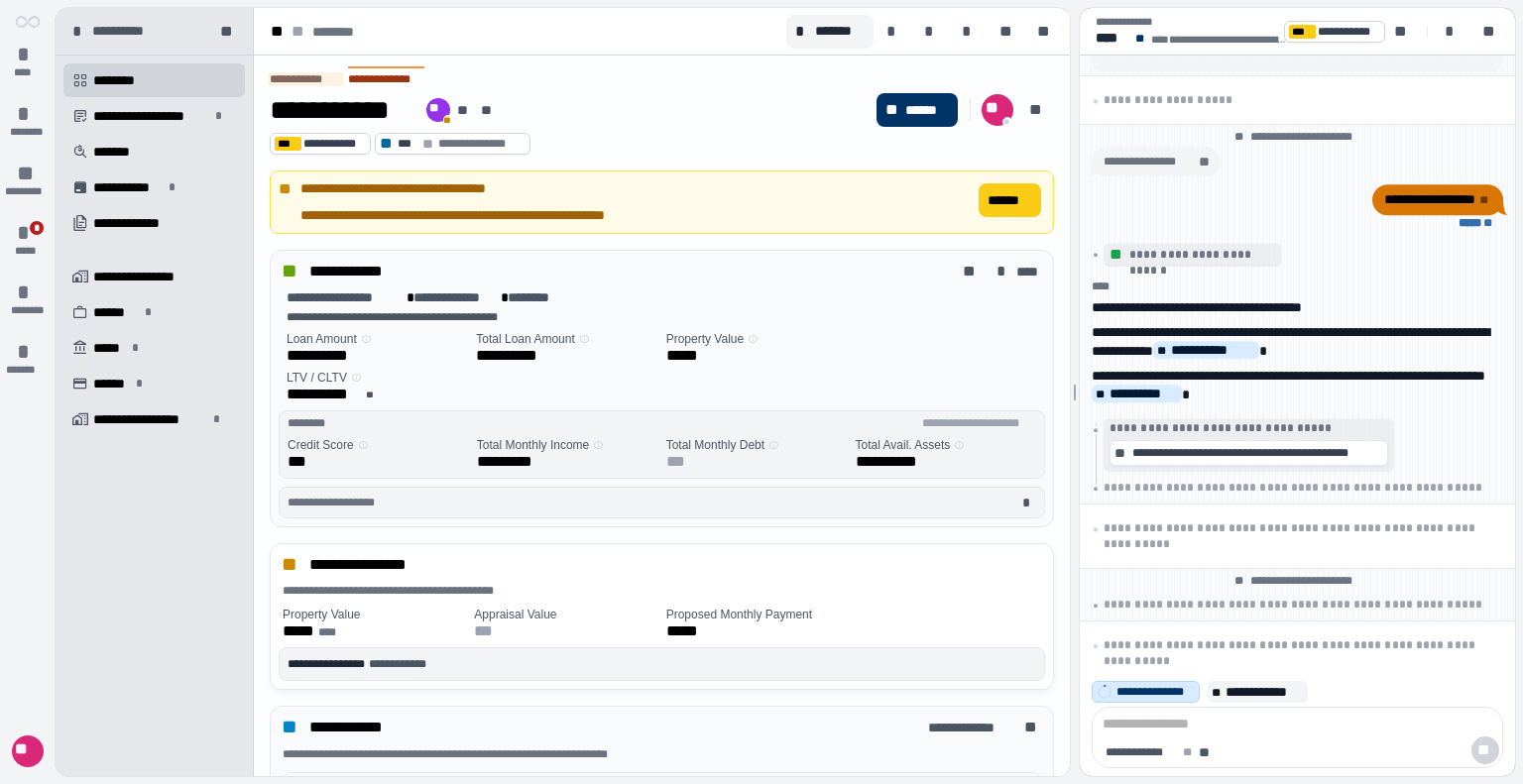 click on "**********" at bounding box center (154, 259) 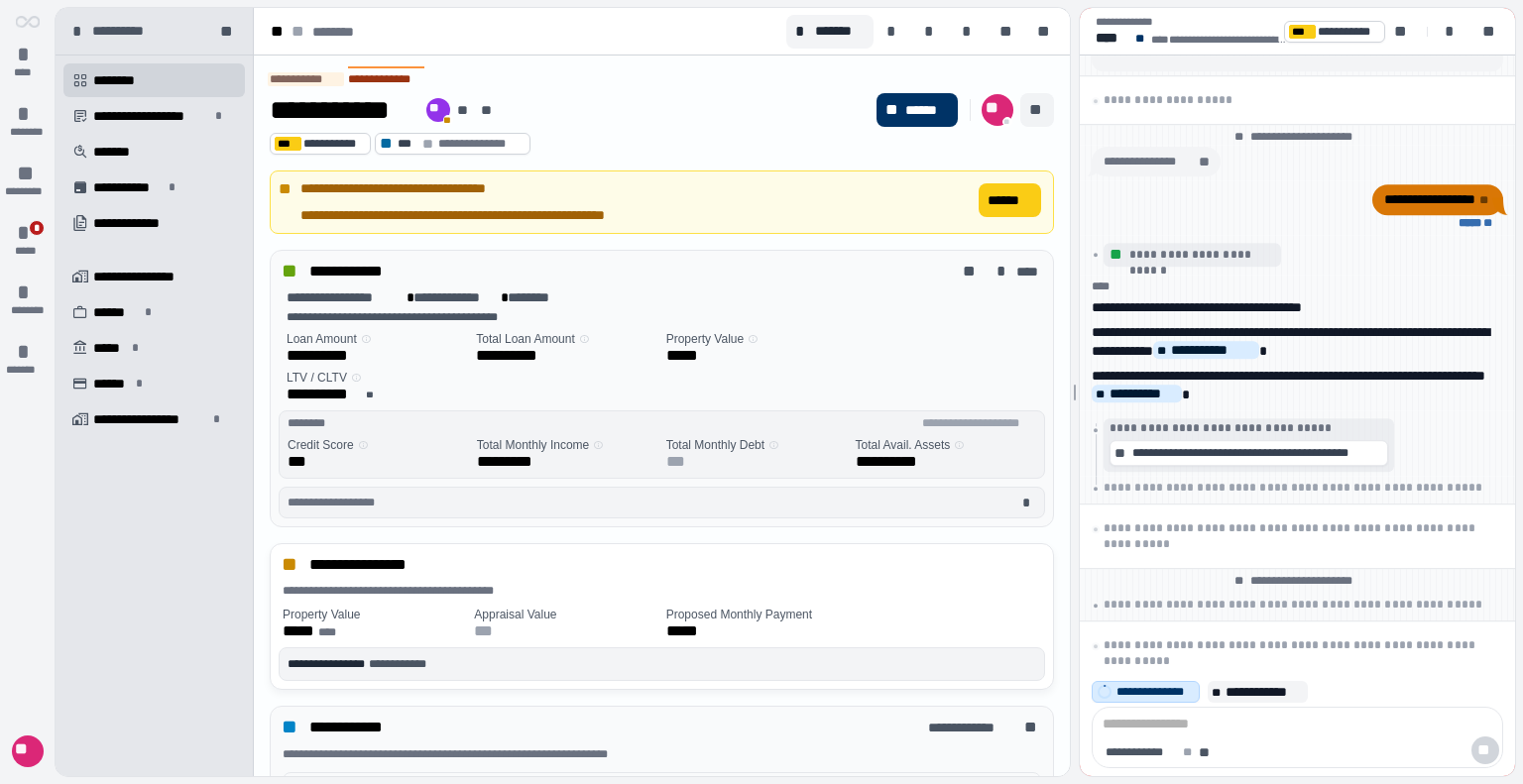 click on "**" at bounding box center (1037, 110) 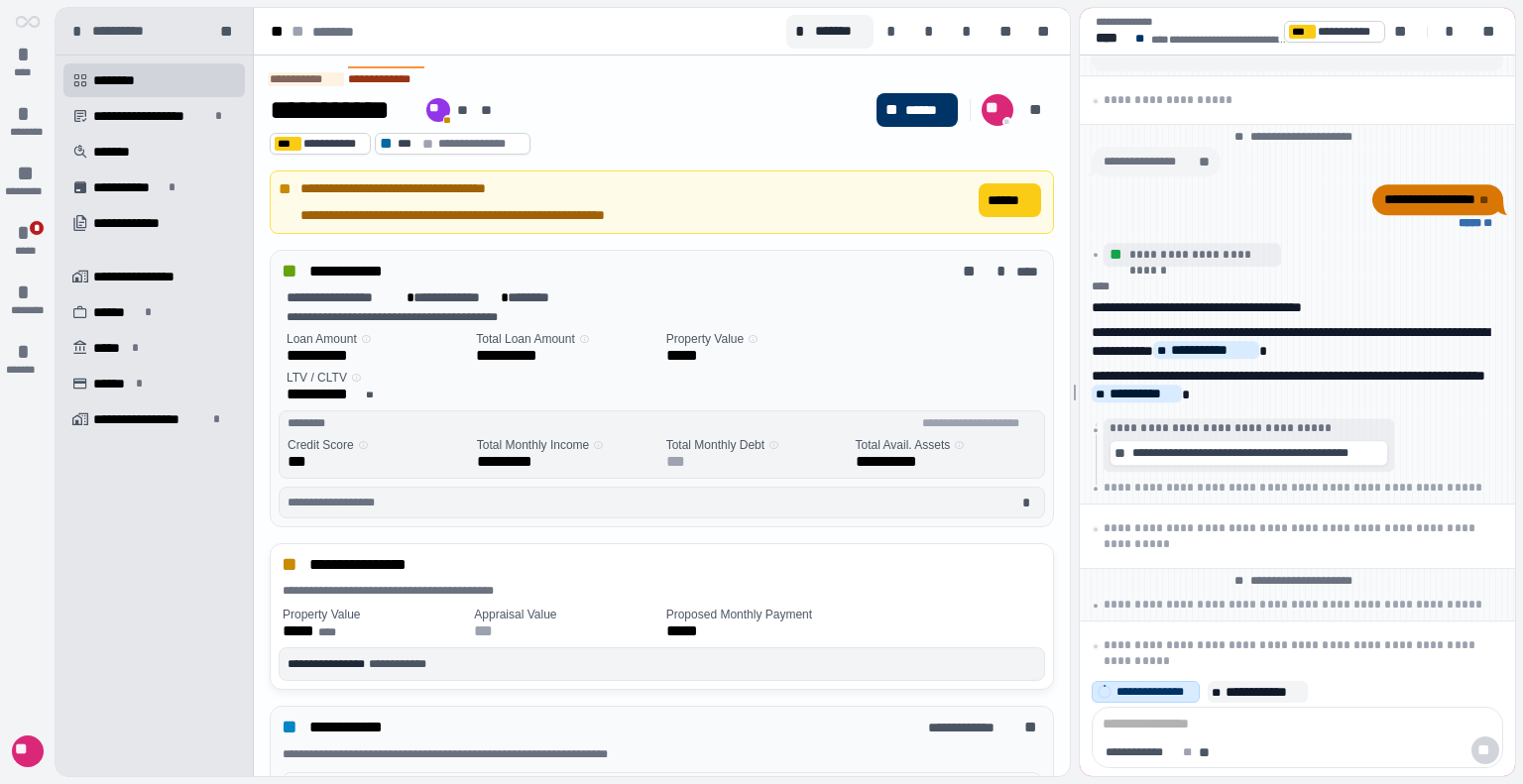 click on "**********" at bounding box center (569, 110) 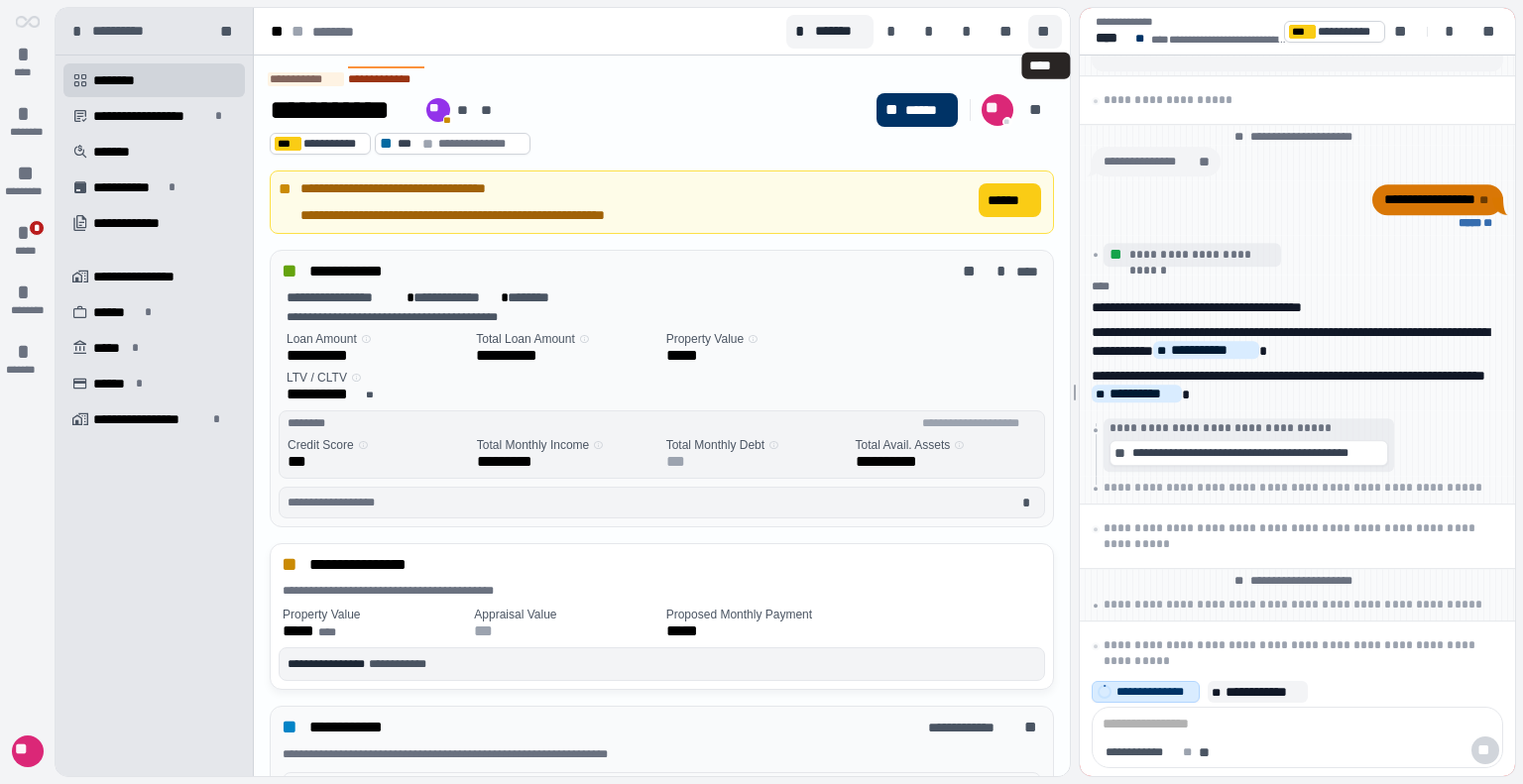 click on "**" at bounding box center [1045, 32] 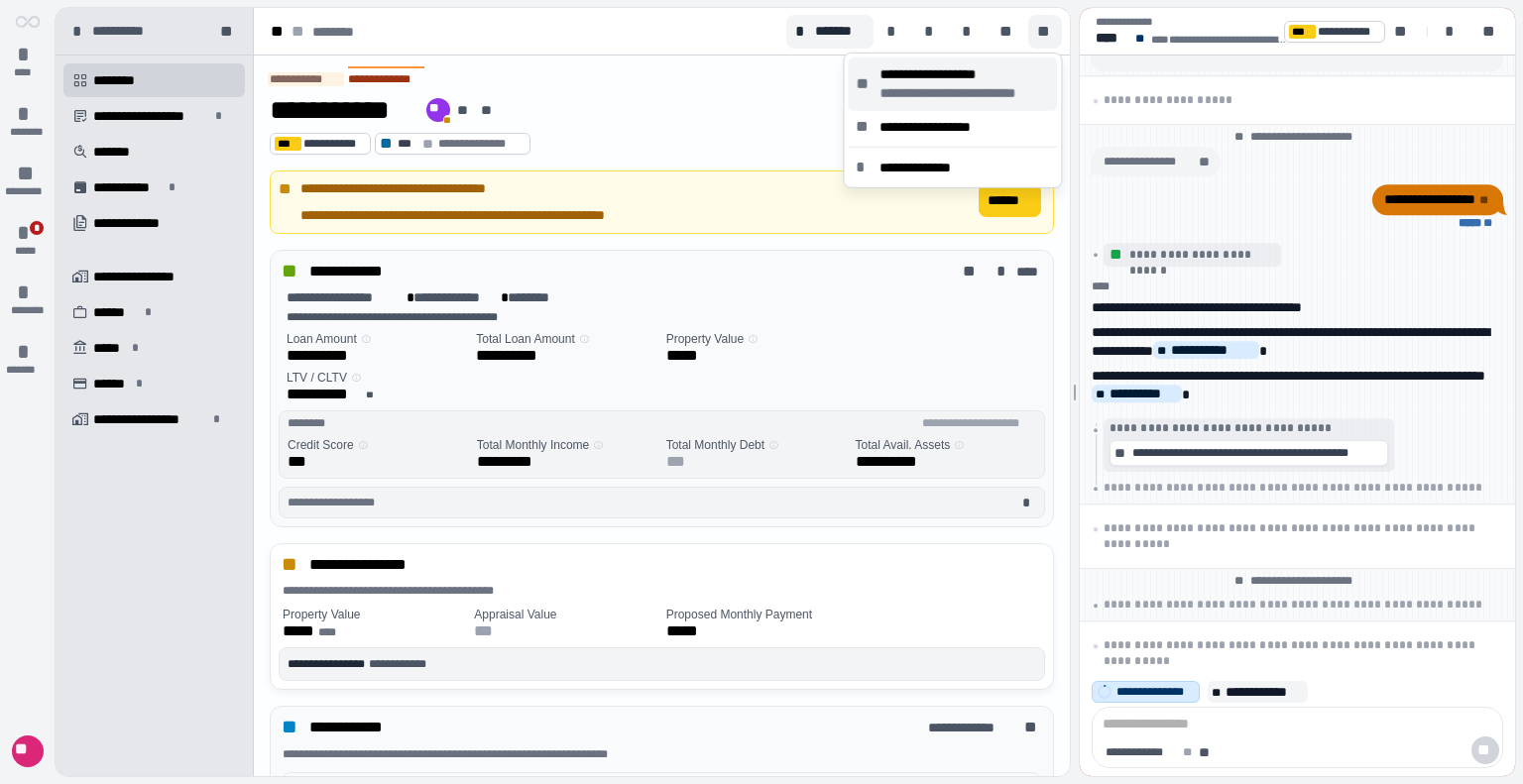 click on "**********" at bounding box center [964, 93] 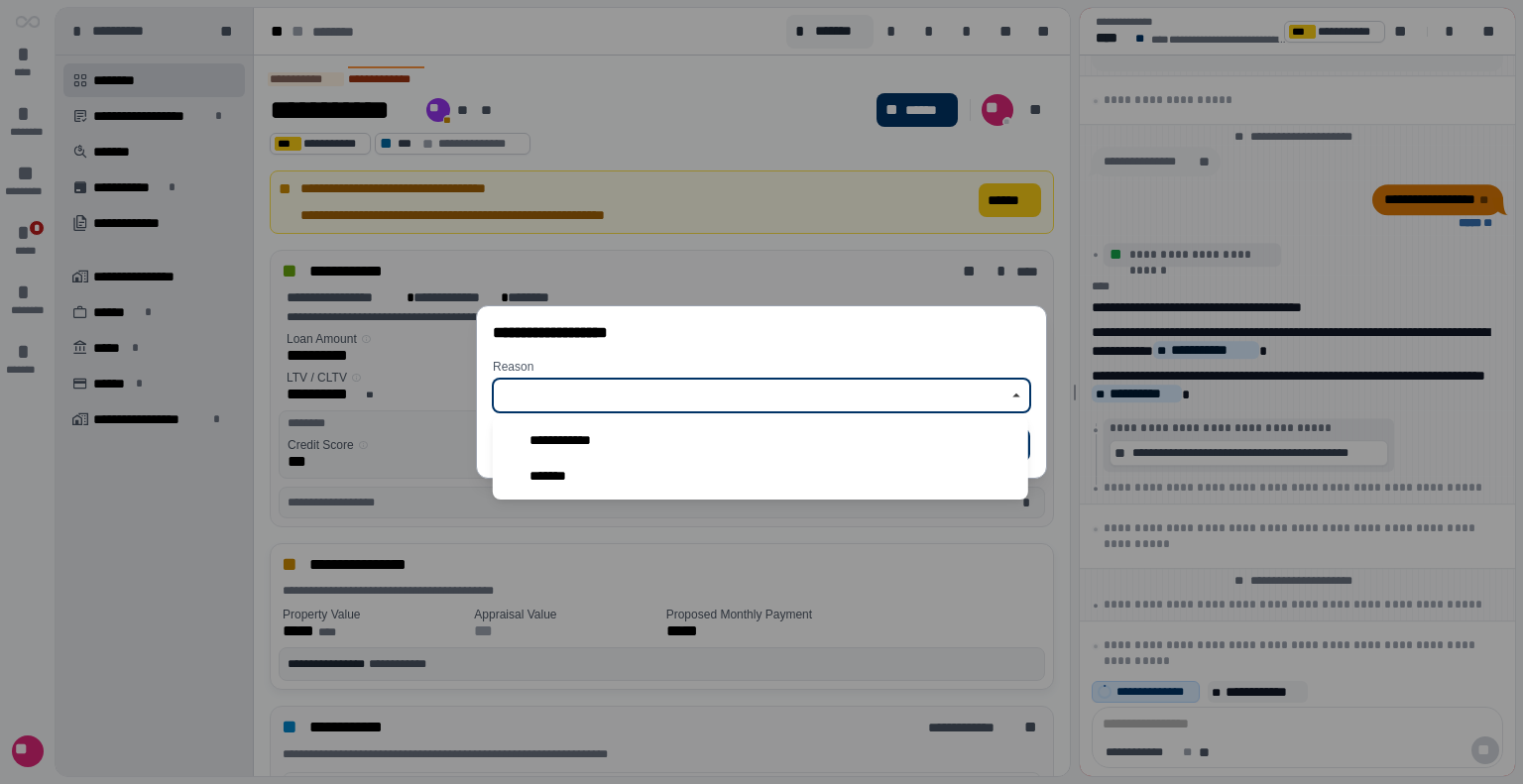 click at bounding box center [751, 395] 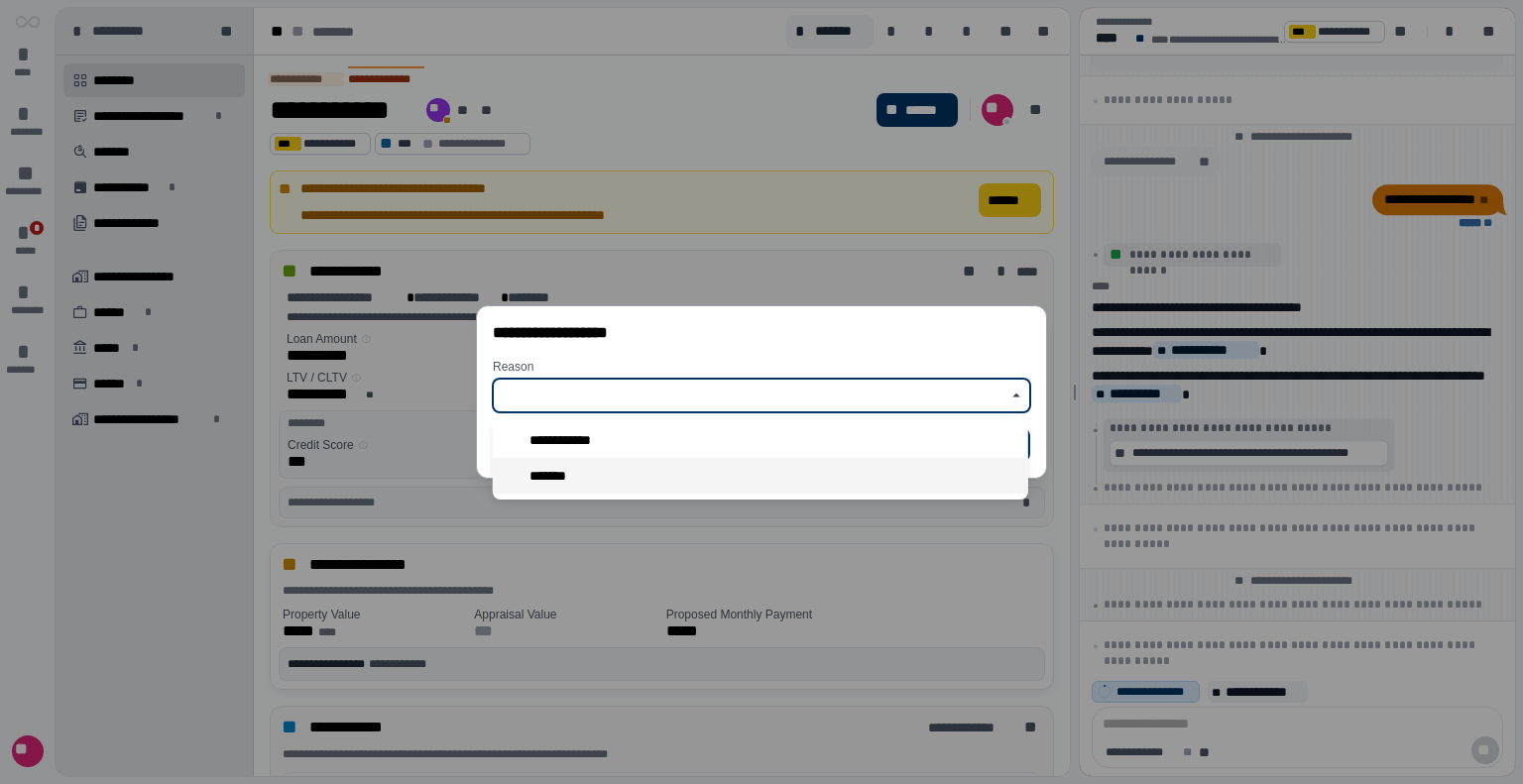 click on "*******" at bounding box center [549, 476] 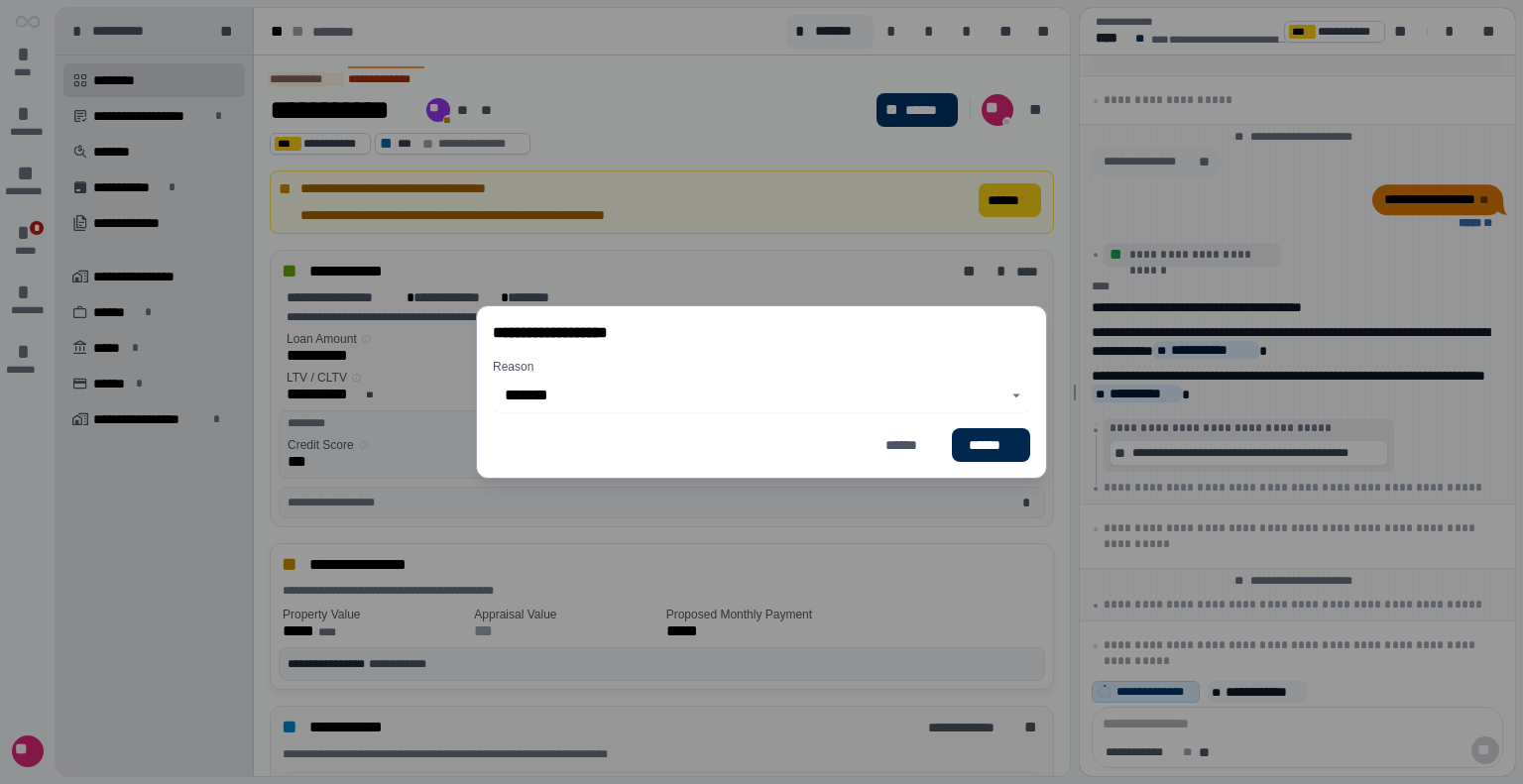 click on "******" at bounding box center [991, 445] 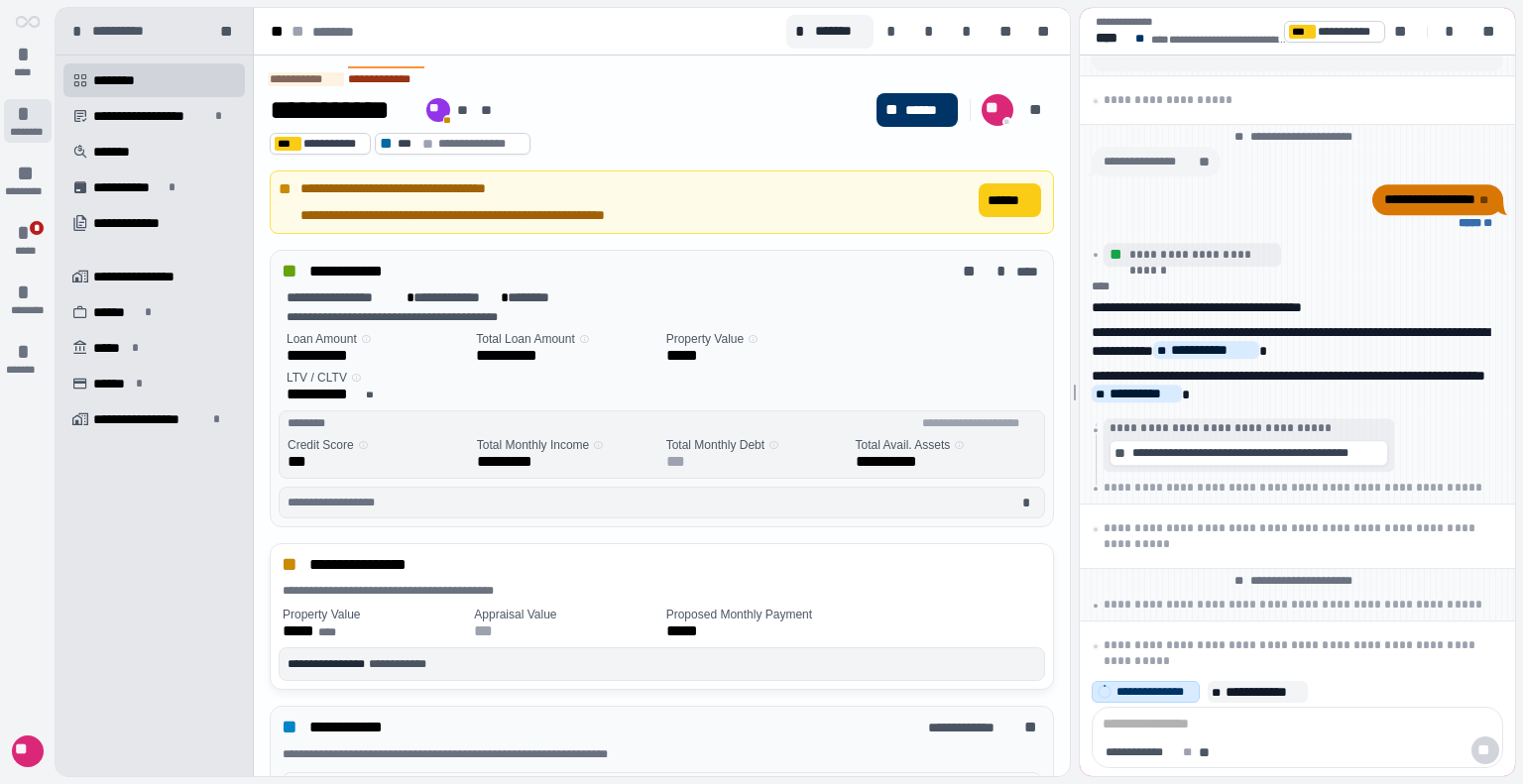 click on "*" at bounding box center (28, 114) 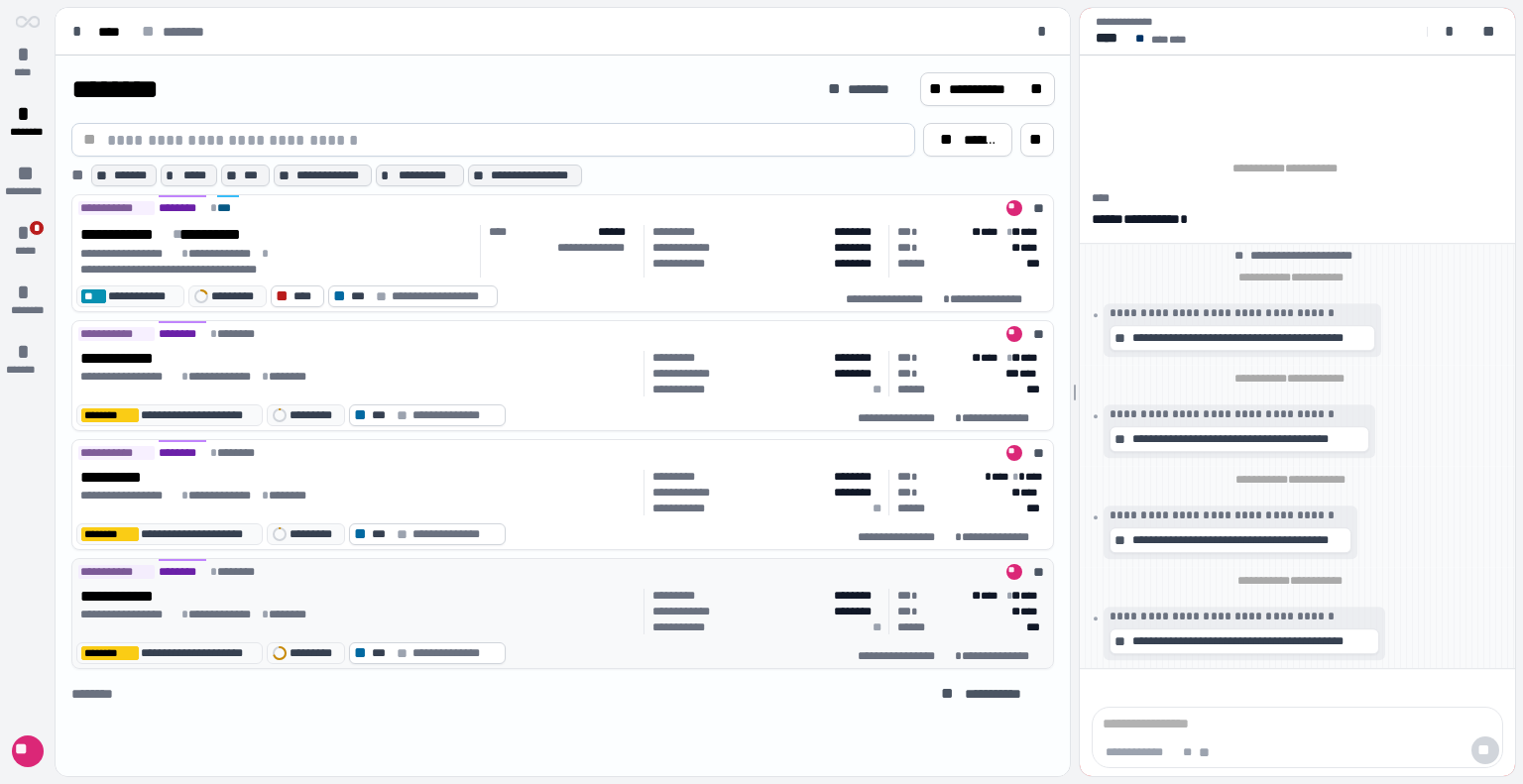 click on "**********" at bounding box center [358, 597] 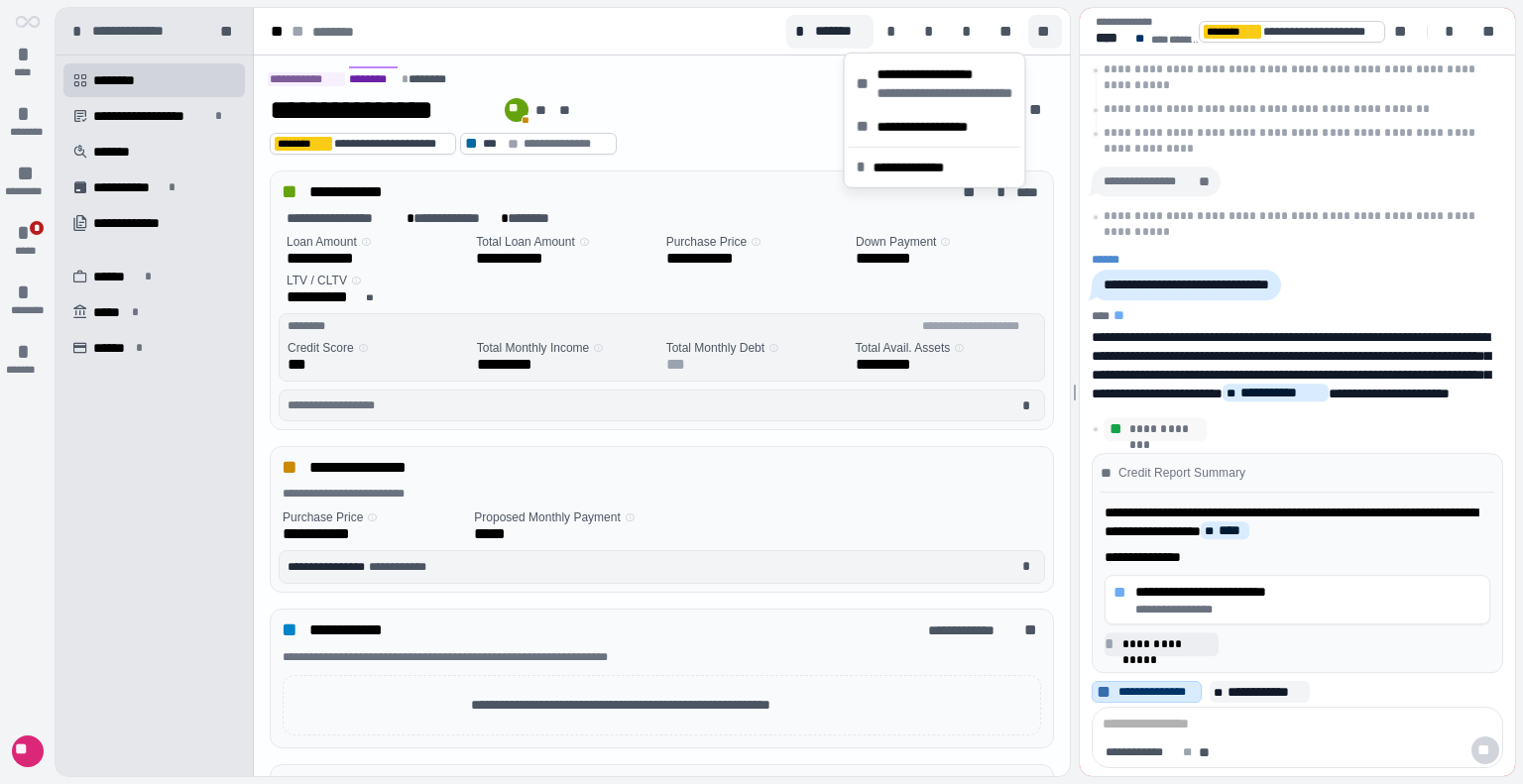 click on "**" at bounding box center [1045, 32] 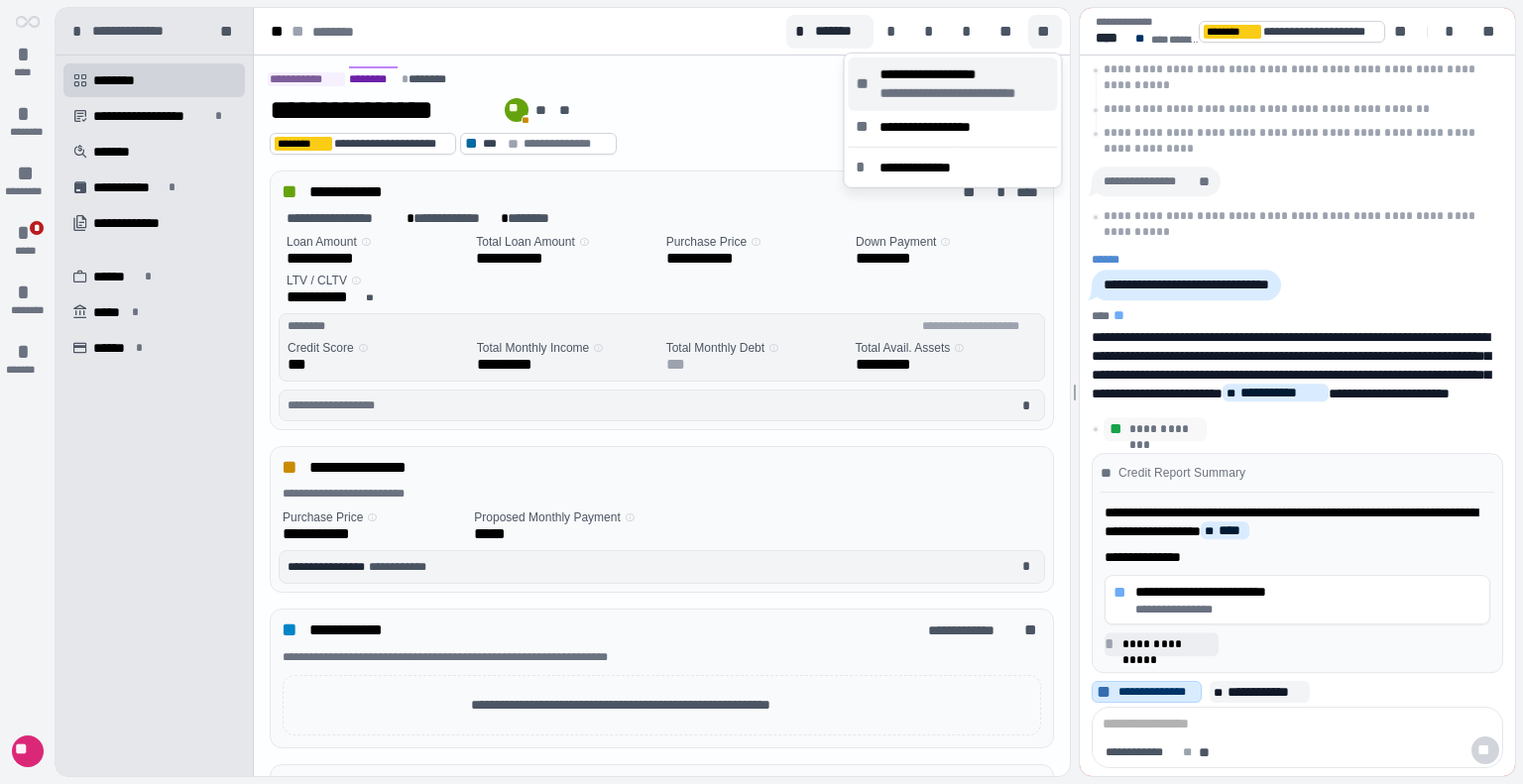 click on "**********" at bounding box center [964, 74] 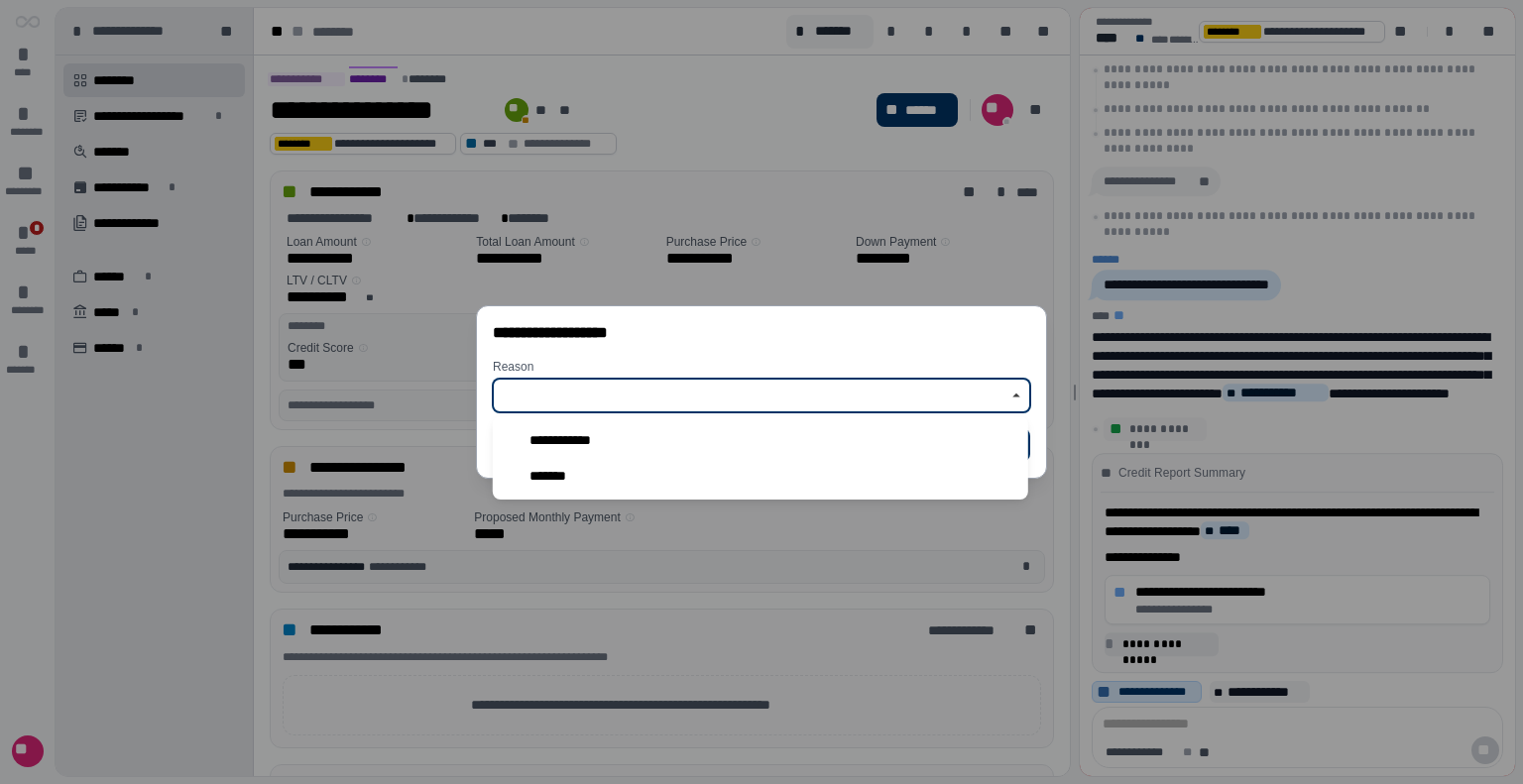 click at bounding box center [751, 395] 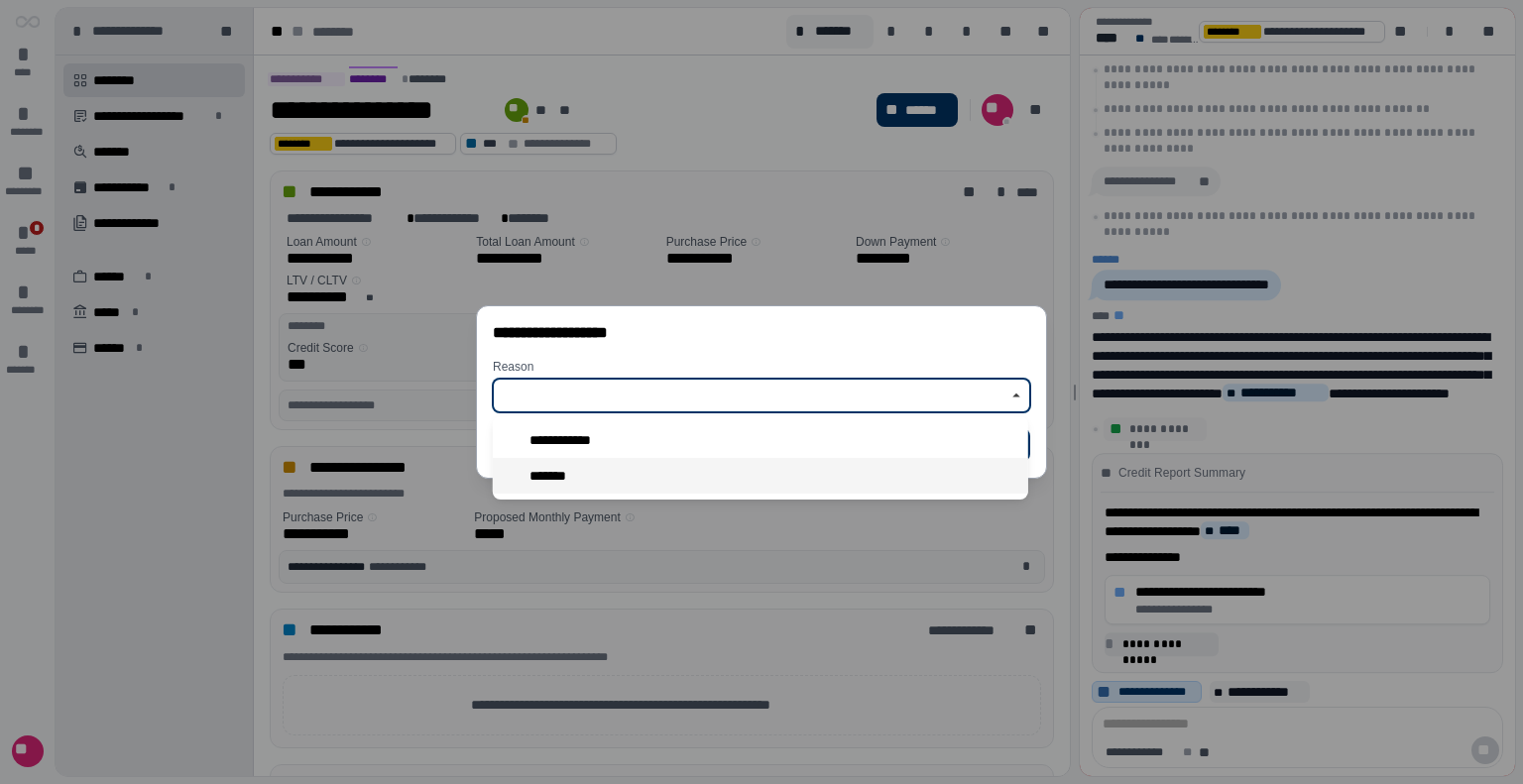 click on "*******" at bounding box center (761, 476) 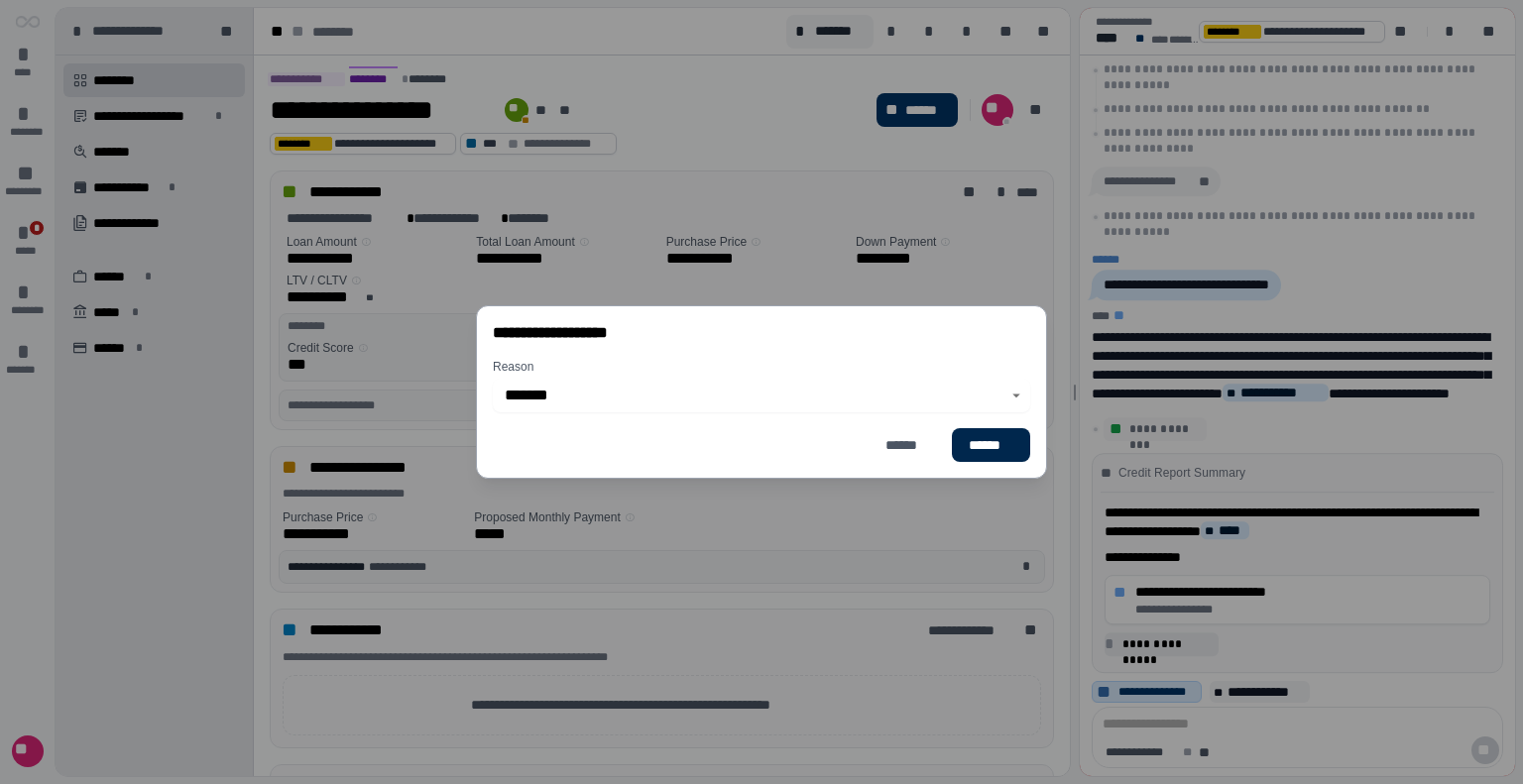 click on "******" at bounding box center (991, 445) 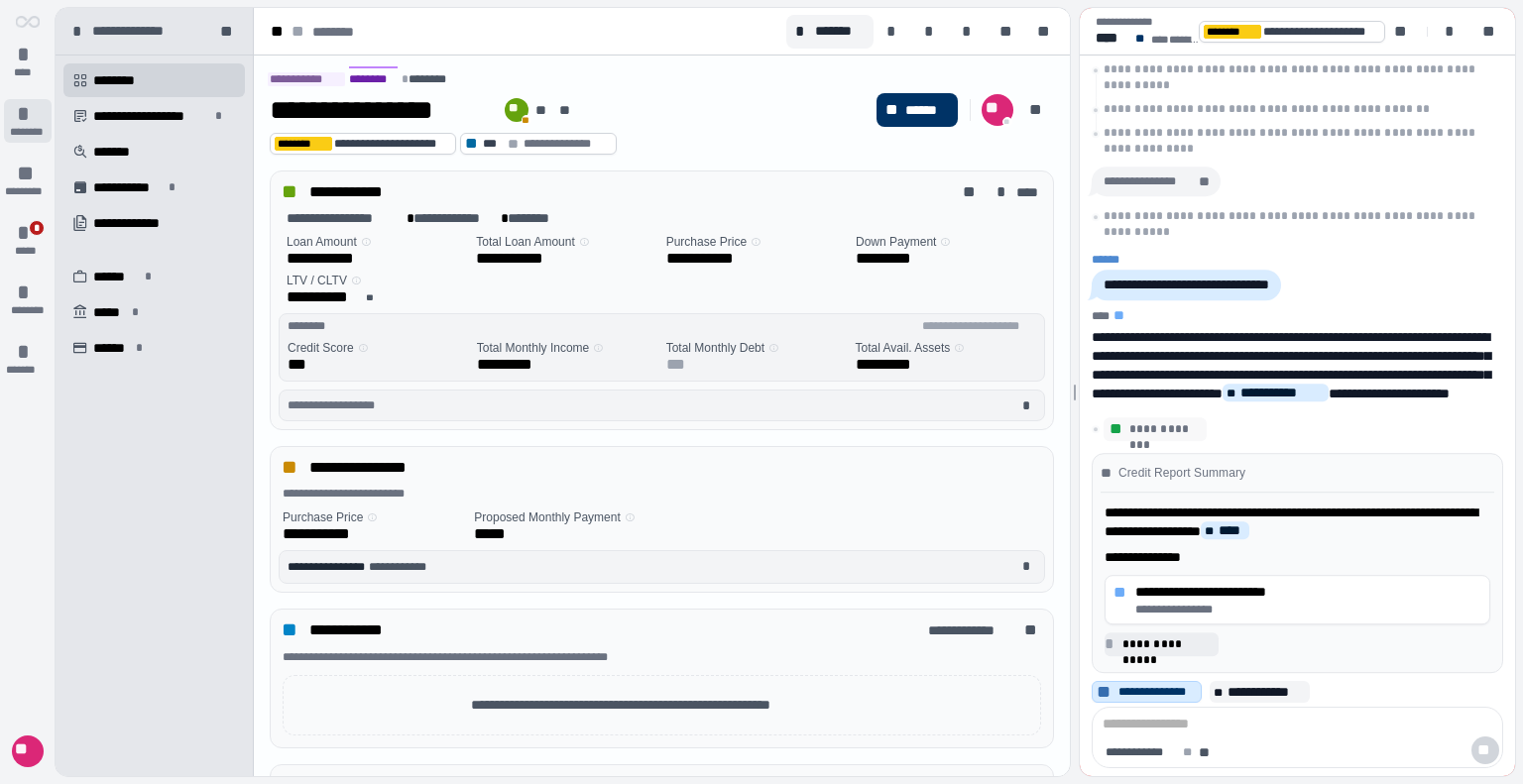 click on "*" at bounding box center [28, 114] 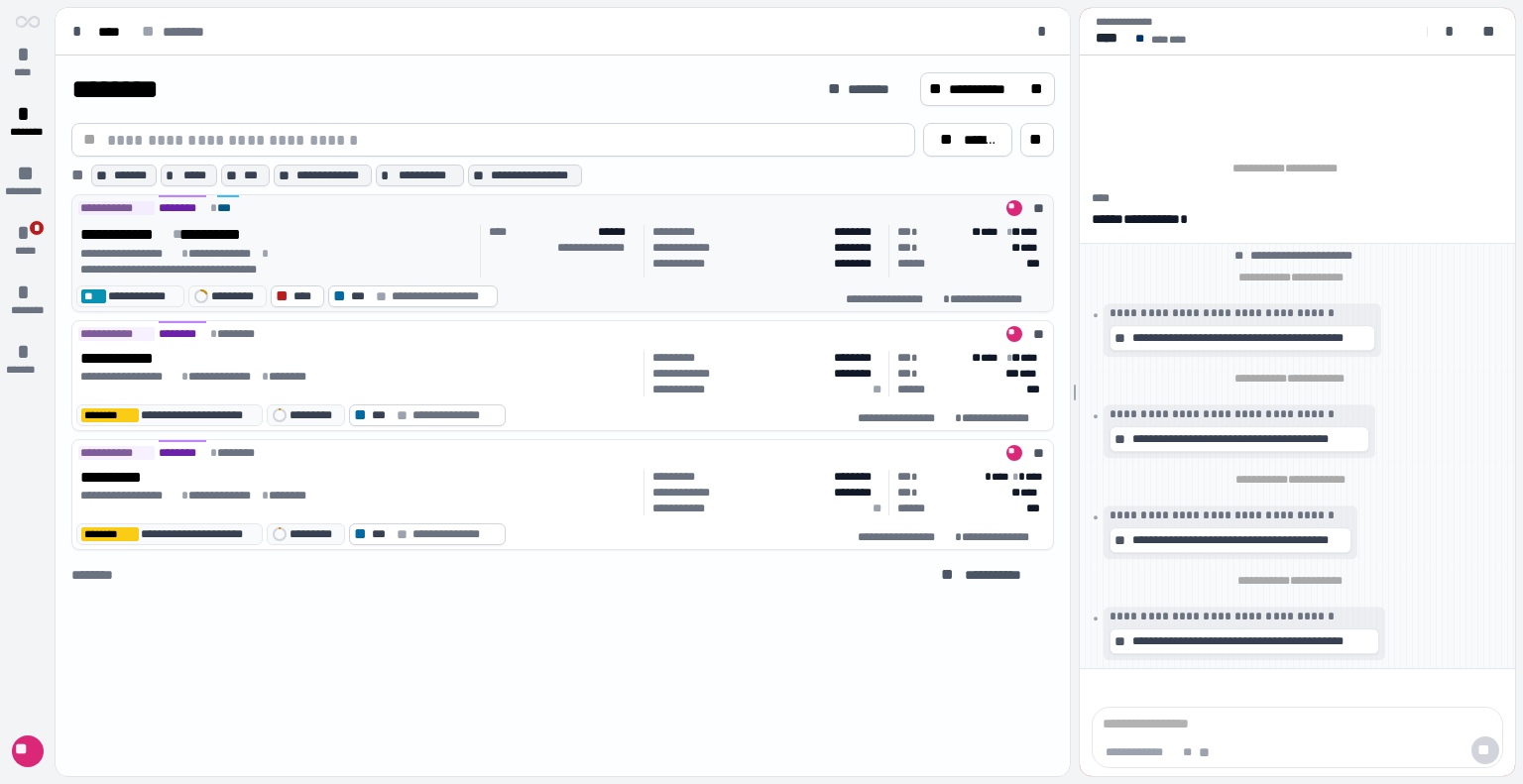 click on "**********" at bounding box center (277, 262) 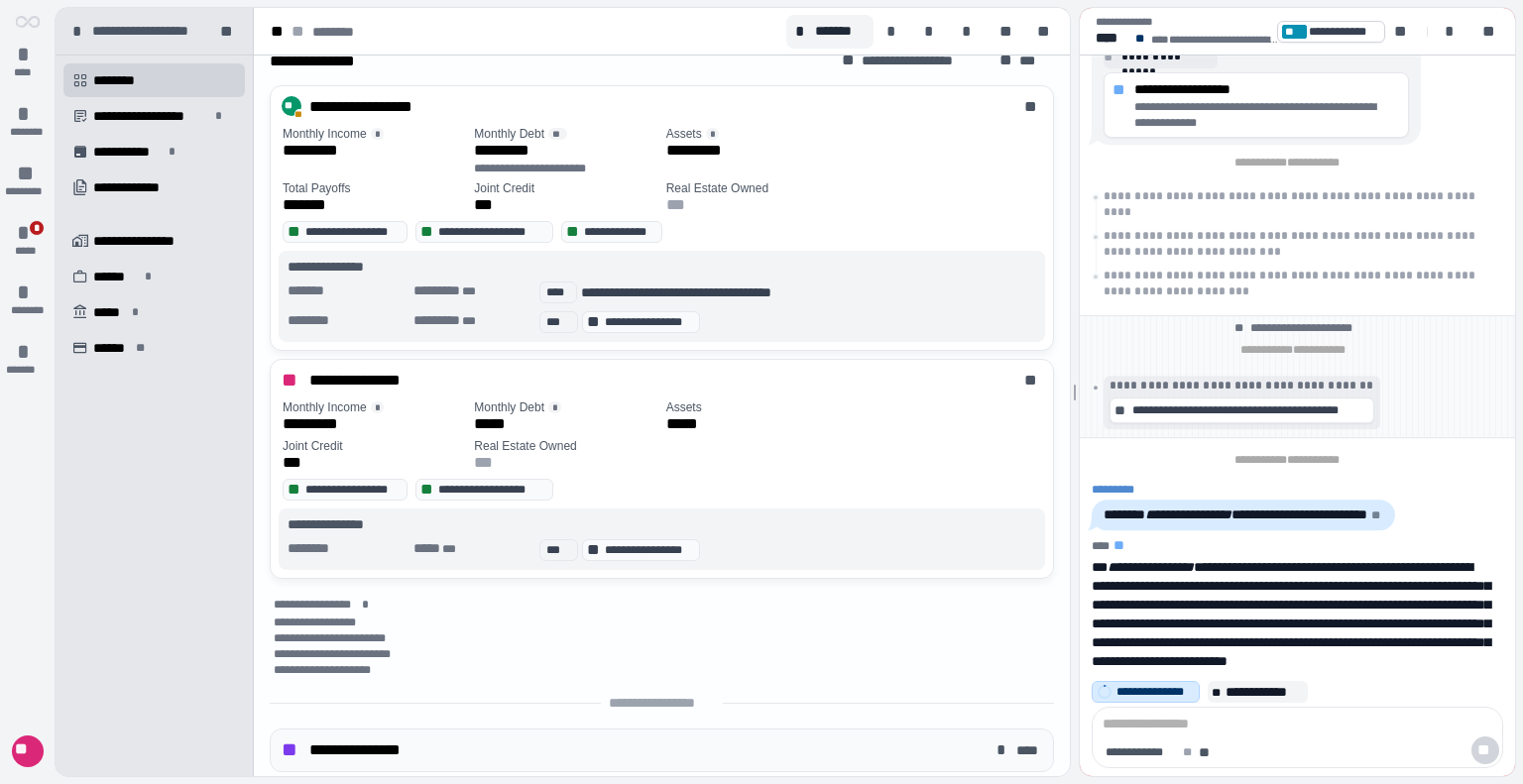 scroll, scrollTop: 1070, scrollLeft: 0, axis: vertical 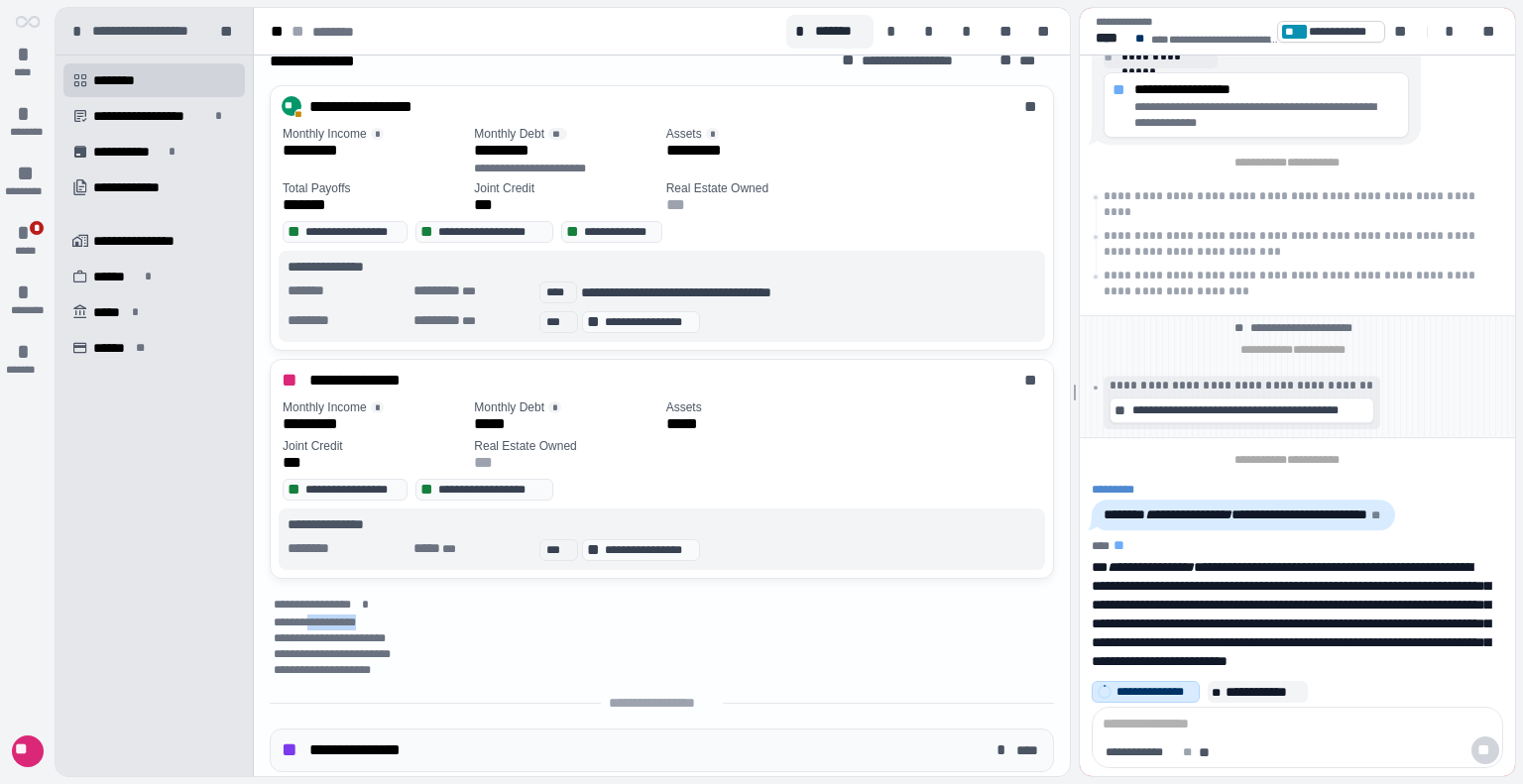 drag, startPoint x: 318, startPoint y: 614, endPoint x: 383, endPoint y: 615, distance: 65.00769 